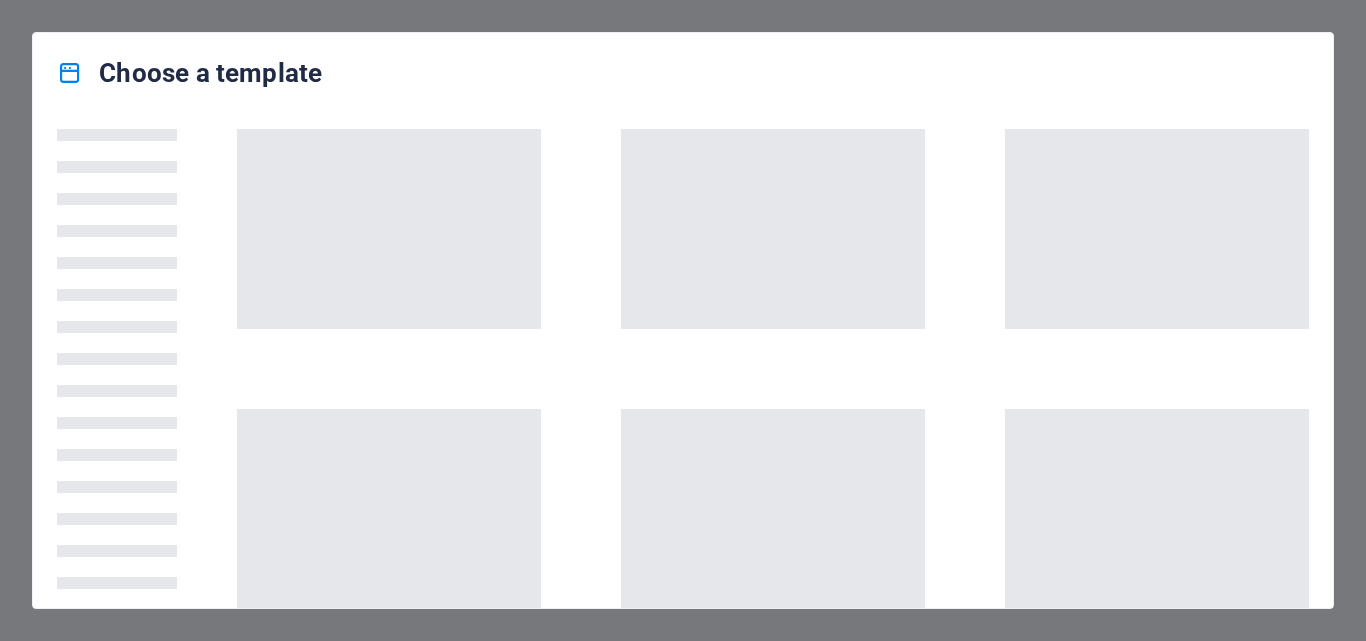scroll, scrollTop: 0, scrollLeft: 0, axis: both 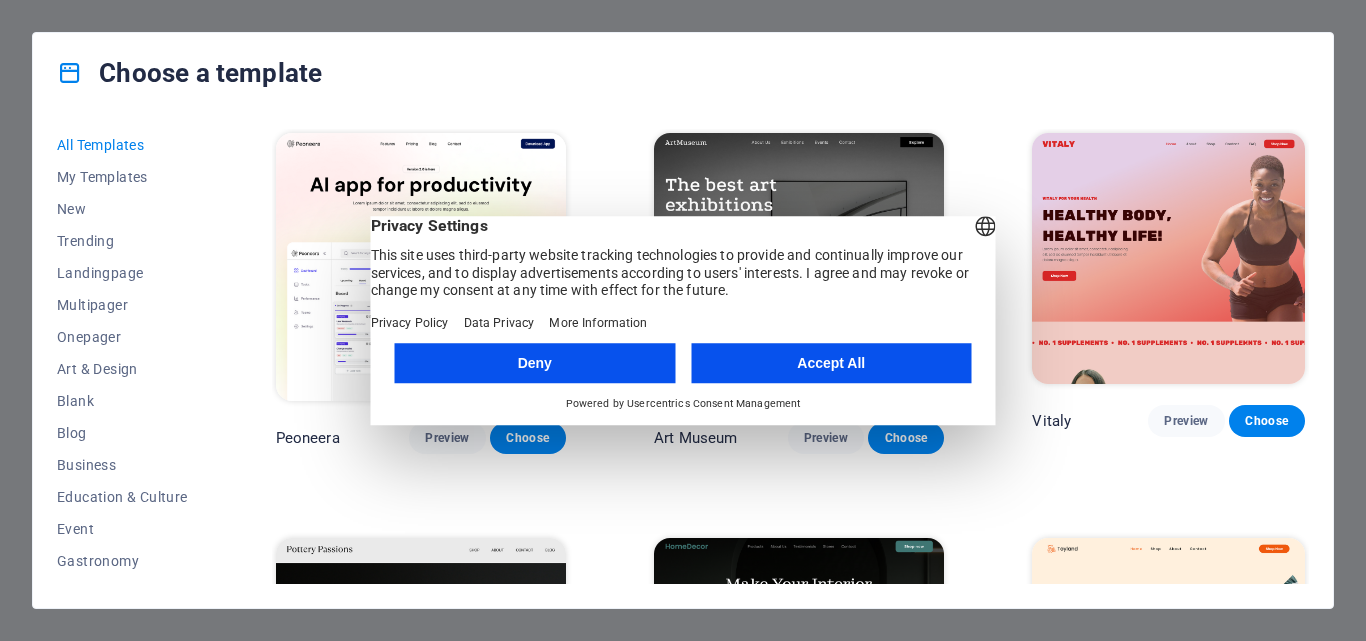 click on "Choose a template All Templates My Templates New Trending Landingpage Multipager Onepager Art & Design Blank Blog Business Education & Culture Event Gastronomy Health IT & Media Legal & Finance Non-Profit Performance Portfolio Services Shop Sports & Beauty Trades Travel Wireframe Peoneera Preview Choose Art Museum Preview Choose Vitaly Preview Choose Pottery Passions Preview Choose Home Decor Preview Choose Toyland Preview Choose Pet Shop Preview Choose Wonder Planner Preview Choose Transportable Preview Choose S&L Preview Choose WePaint Preview Choose Eco-Con Preview Choose MeetUp Preview Choose Help & Care Preview Choose Podcaster Preview Choose Academix Preview Choose BIG [PERSON_NAME] Shop Preview Choose Health & Food Preview Choose UrbanNest Interiors Preview Choose Green Change Preview Choose The Beauty Temple Preview Choose WeTrain Preview Choose Cleaner Preview Choose [PERSON_NAME] Preview Choose Delicioso Preview Choose Dream Garden Preview Choose LumeDeAqua Preview Choose Pets Care Preview Choose SafeSpace" at bounding box center (683, 320) 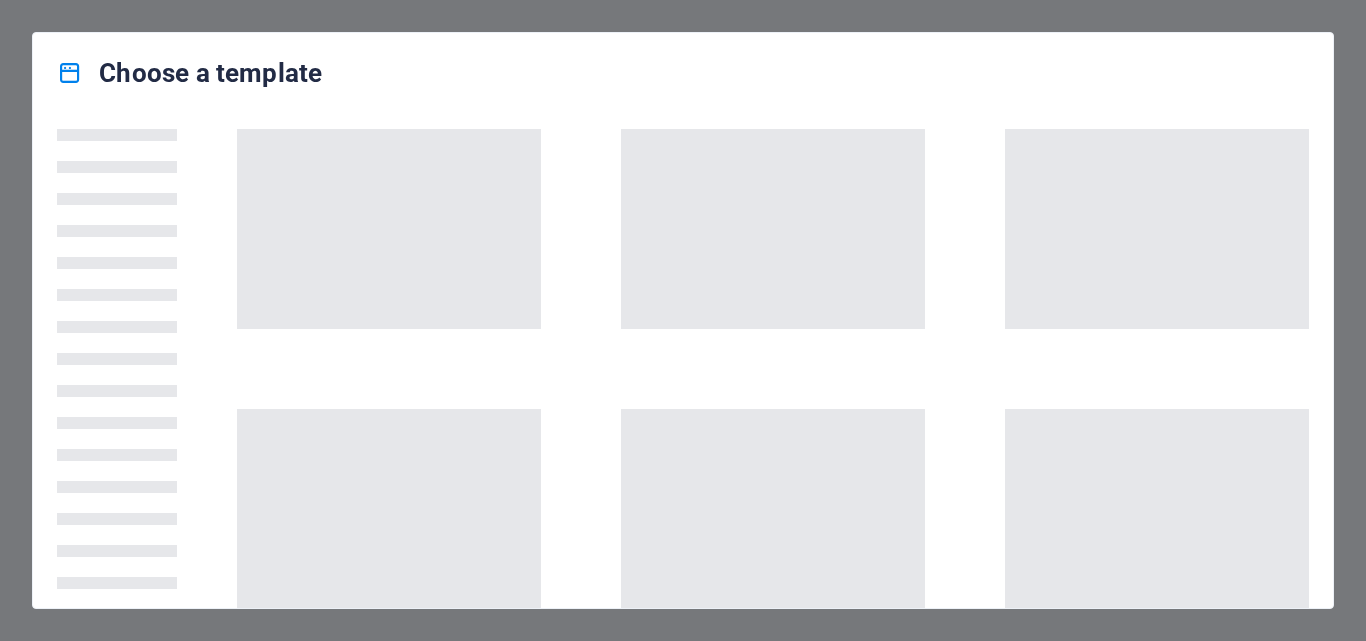scroll, scrollTop: 0, scrollLeft: 0, axis: both 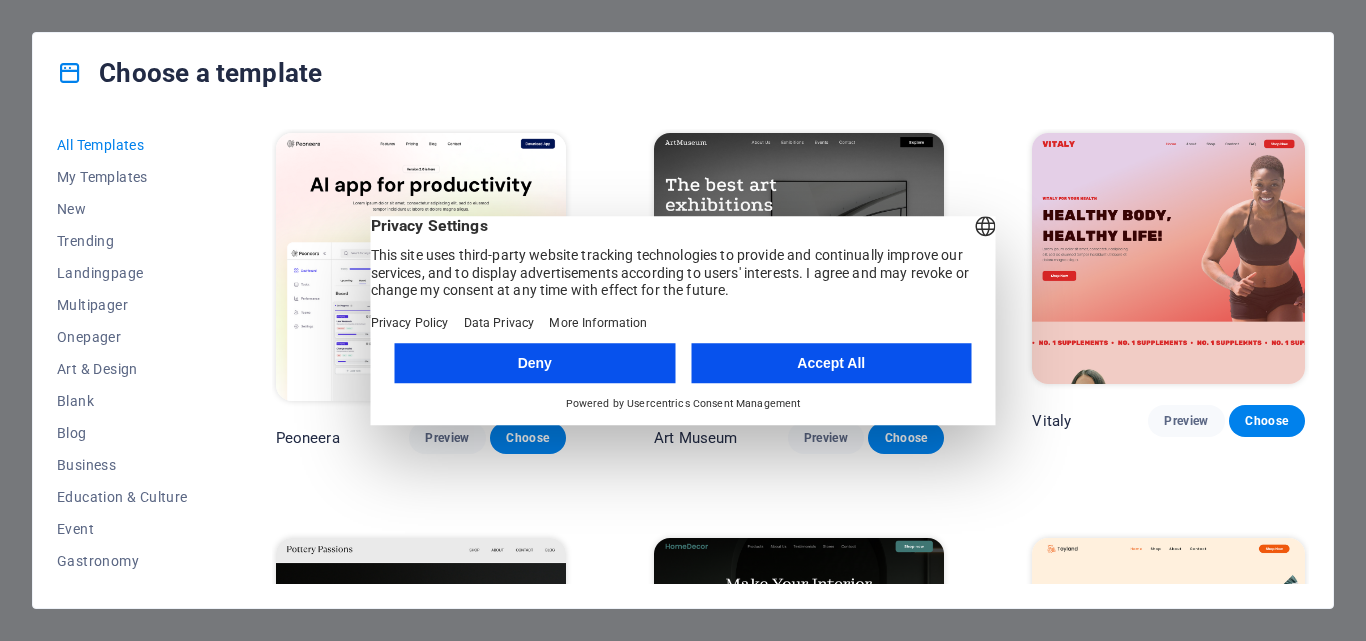 click on "Accept All" at bounding box center (831, 363) 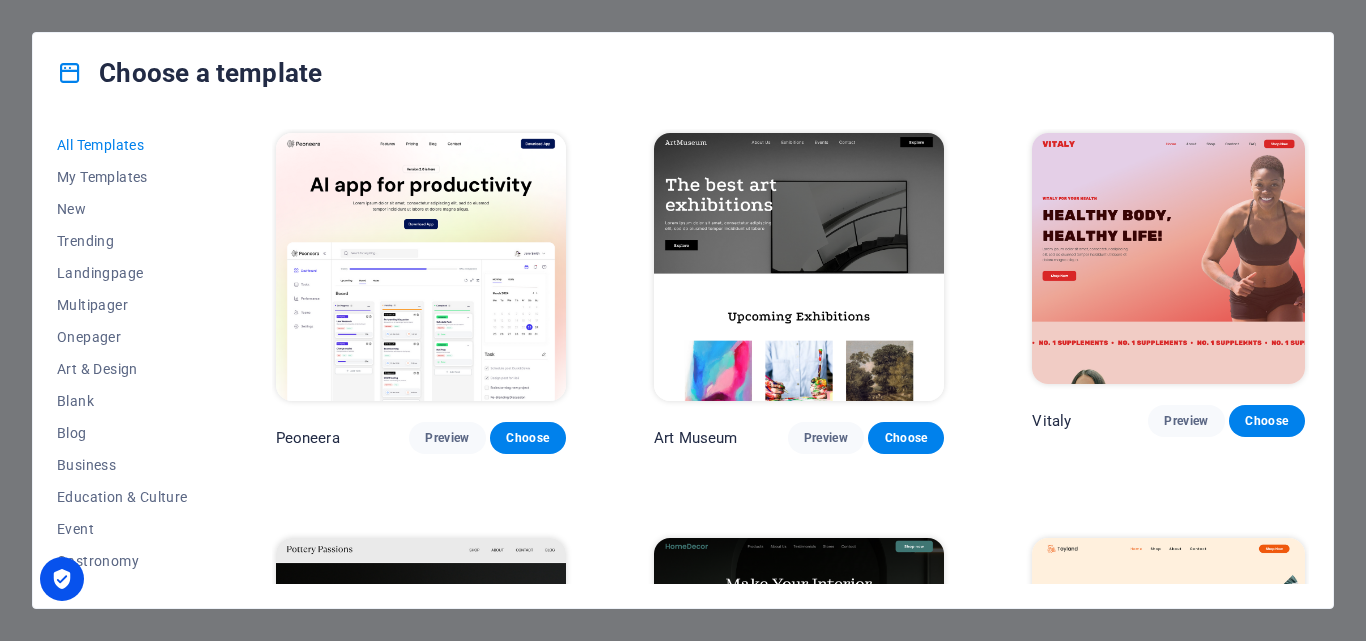 click at bounding box center [421, 267] 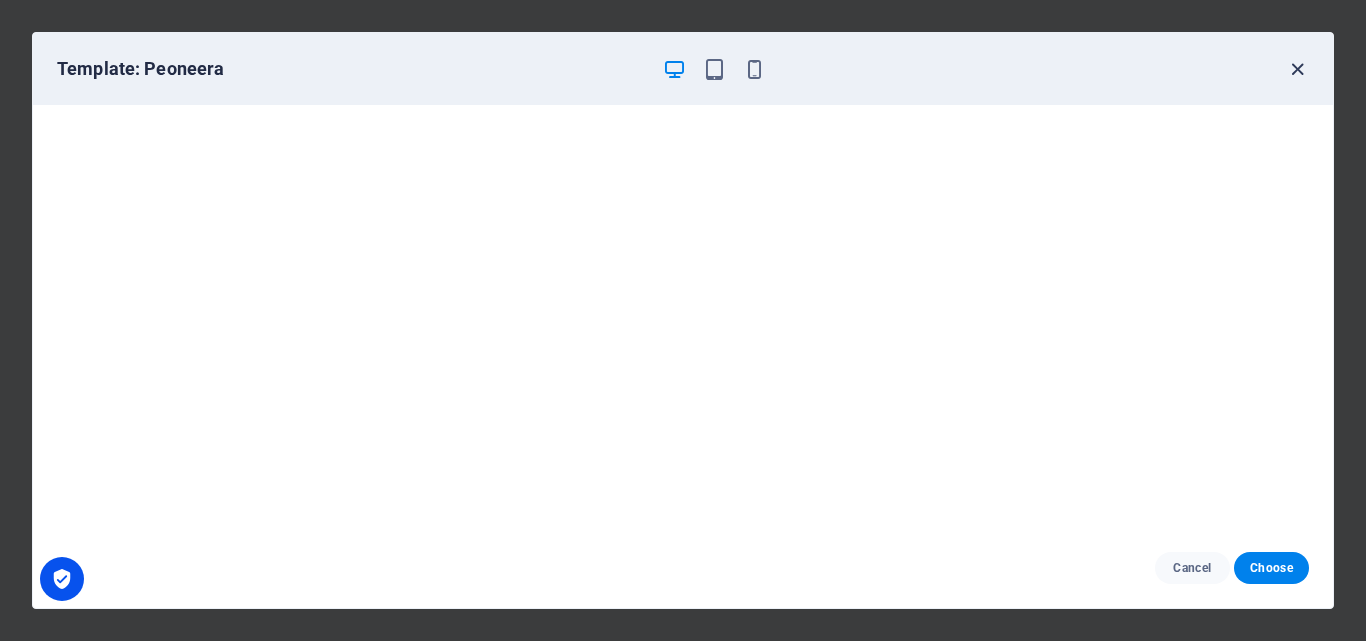 click at bounding box center [1297, 69] 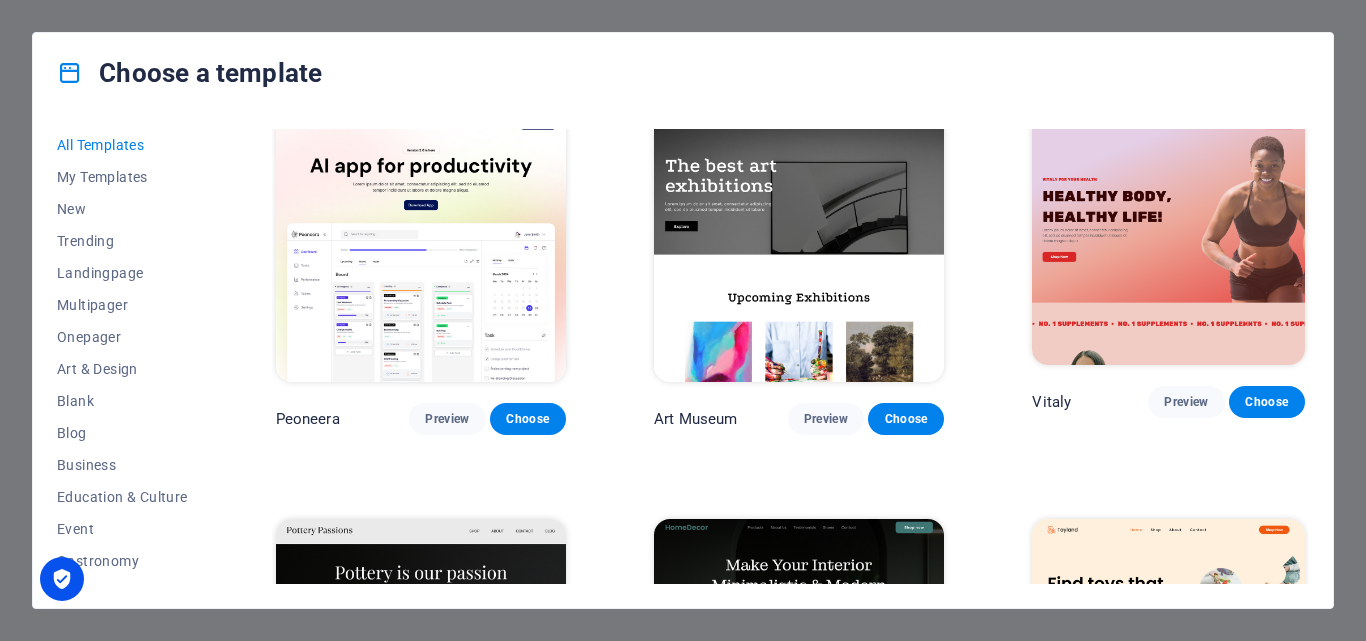 scroll, scrollTop: 0, scrollLeft: 0, axis: both 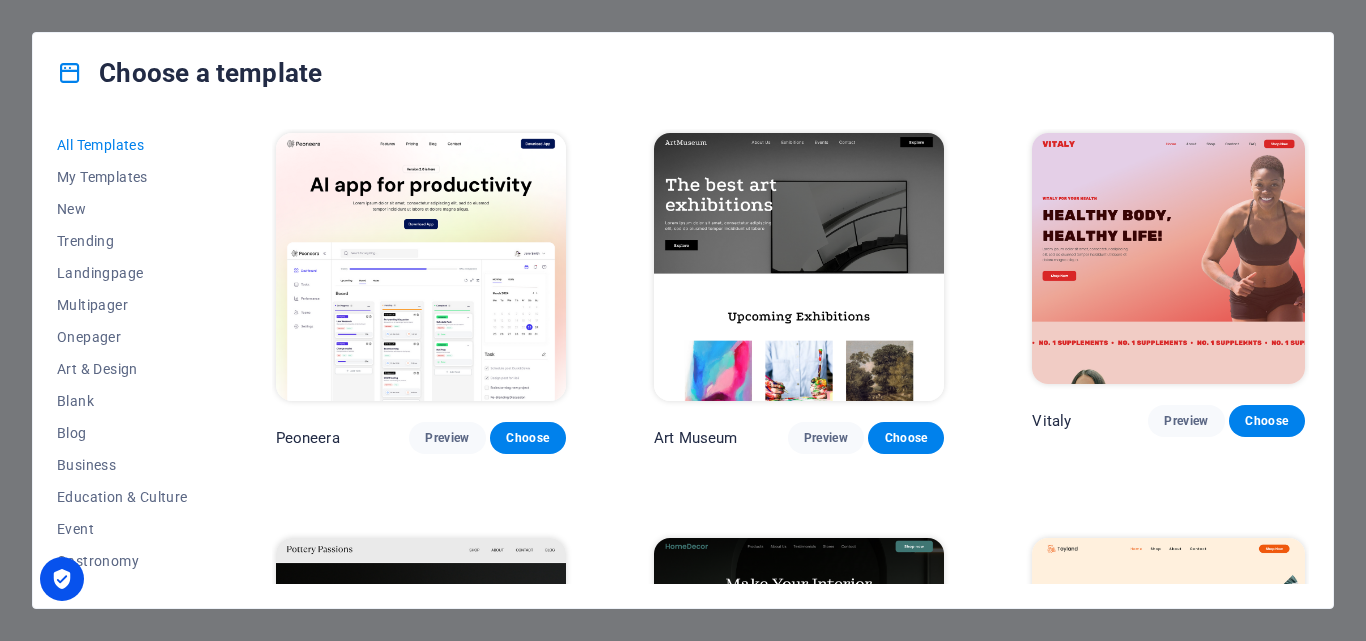 click on "Choose a template" at bounding box center (189, 73) 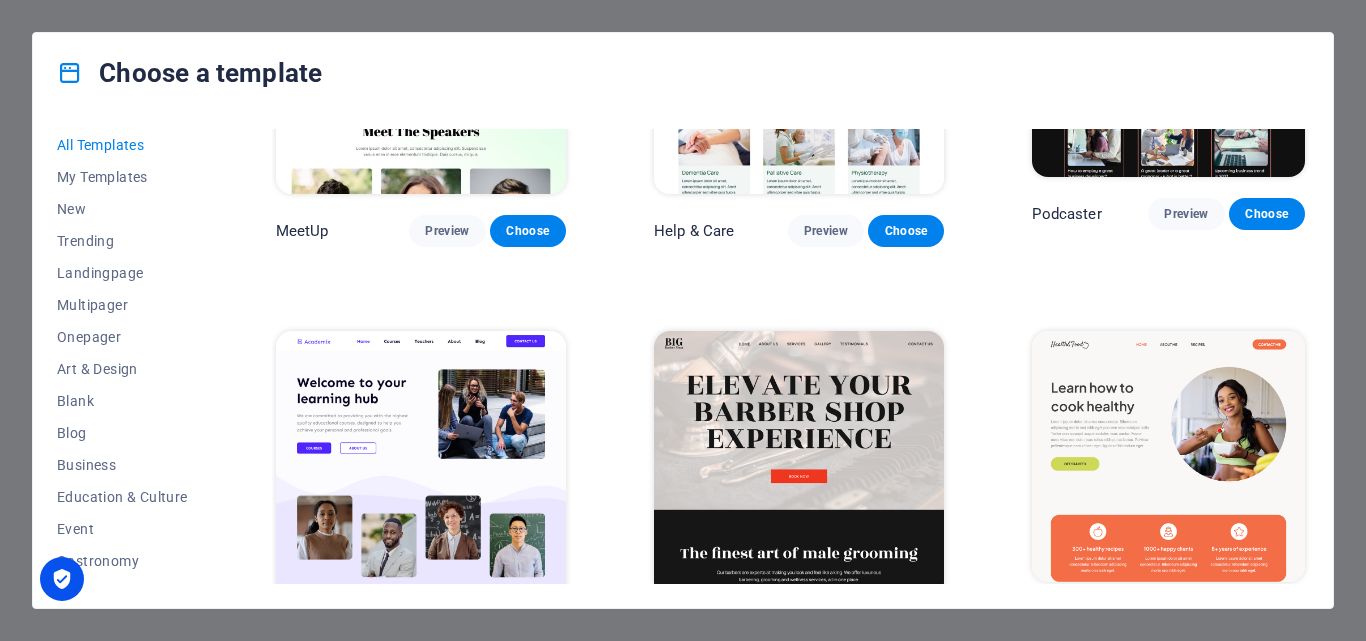 scroll, scrollTop: 1867, scrollLeft: 0, axis: vertical 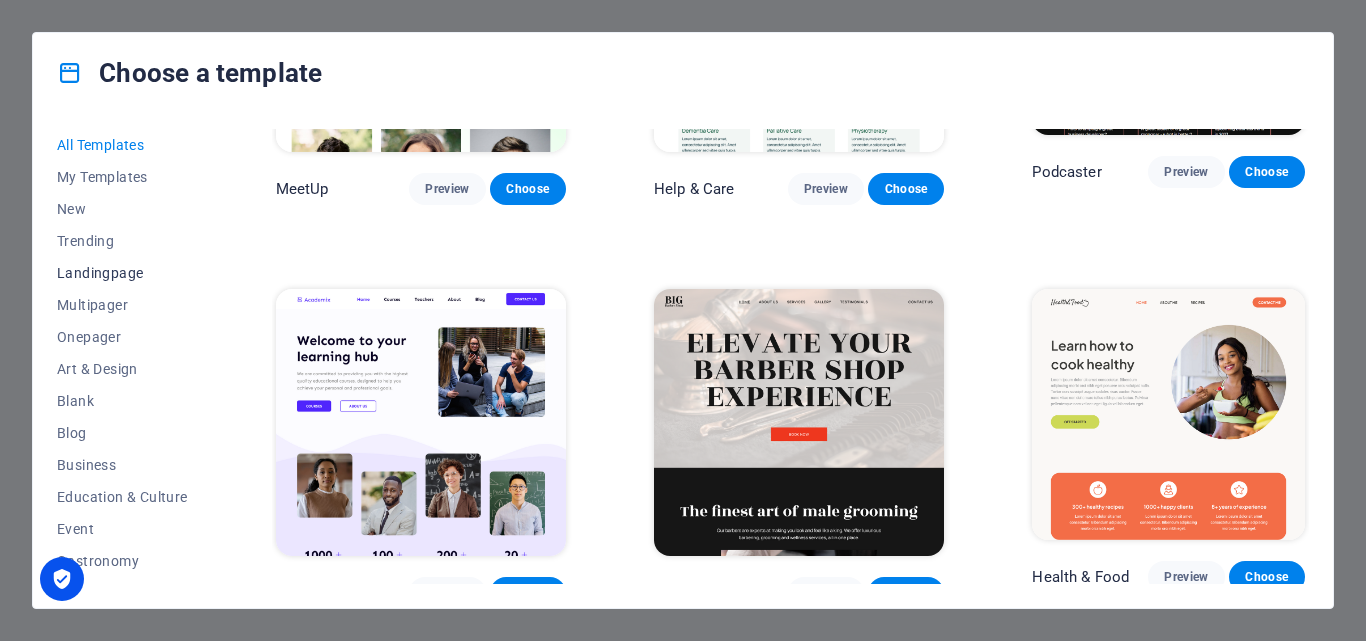 click on "Landingpage" at bounding box center (122, 273) 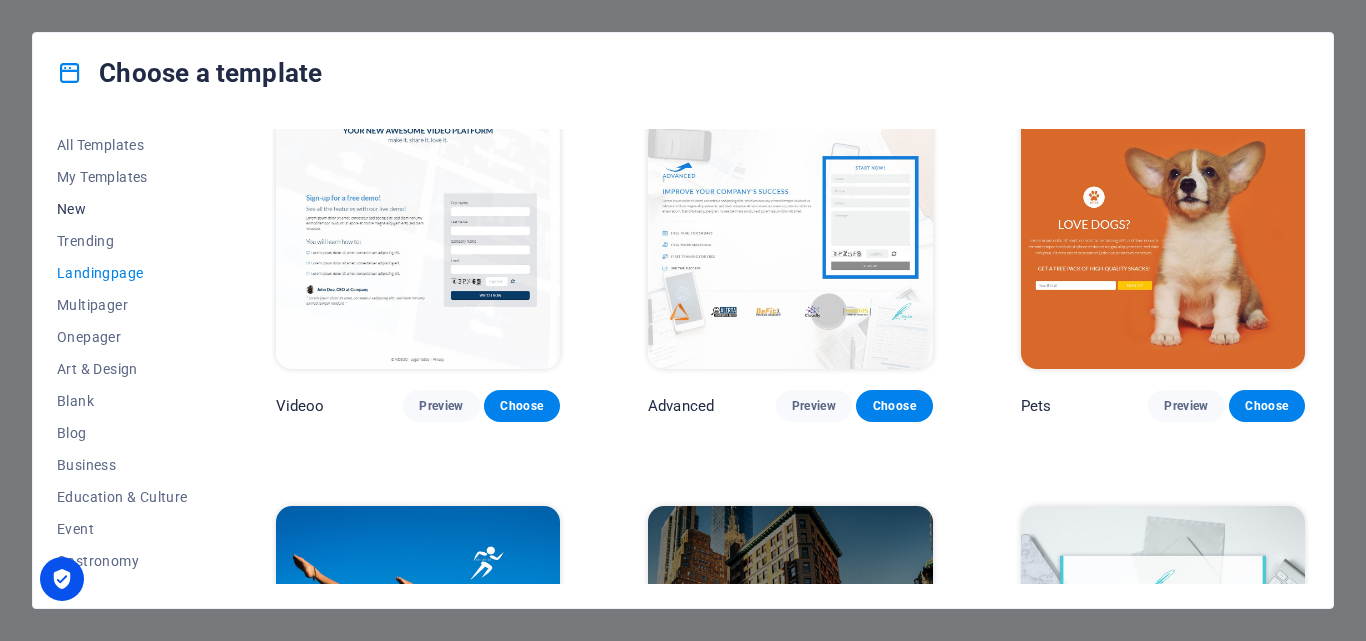 click on "New" at bounding box center [122, 209] 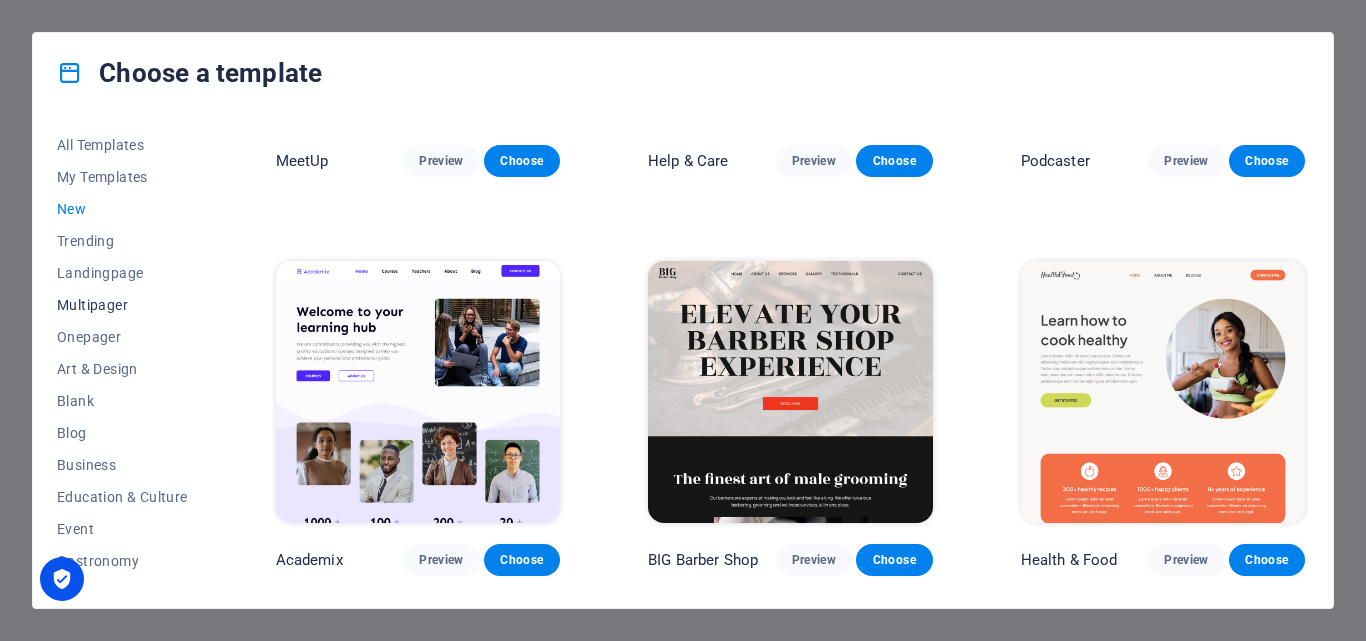 click on "Multipager" at bounding box center [122, 305] 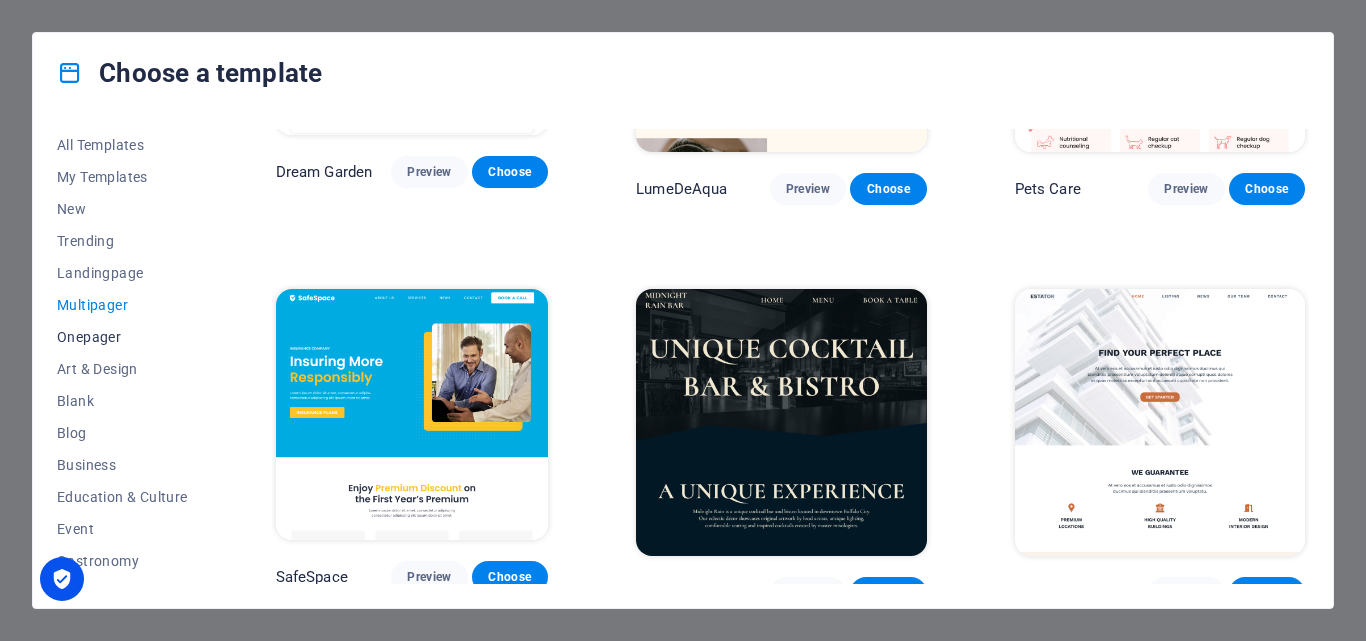 click on "Onepager" at bounding box center [122, 337] 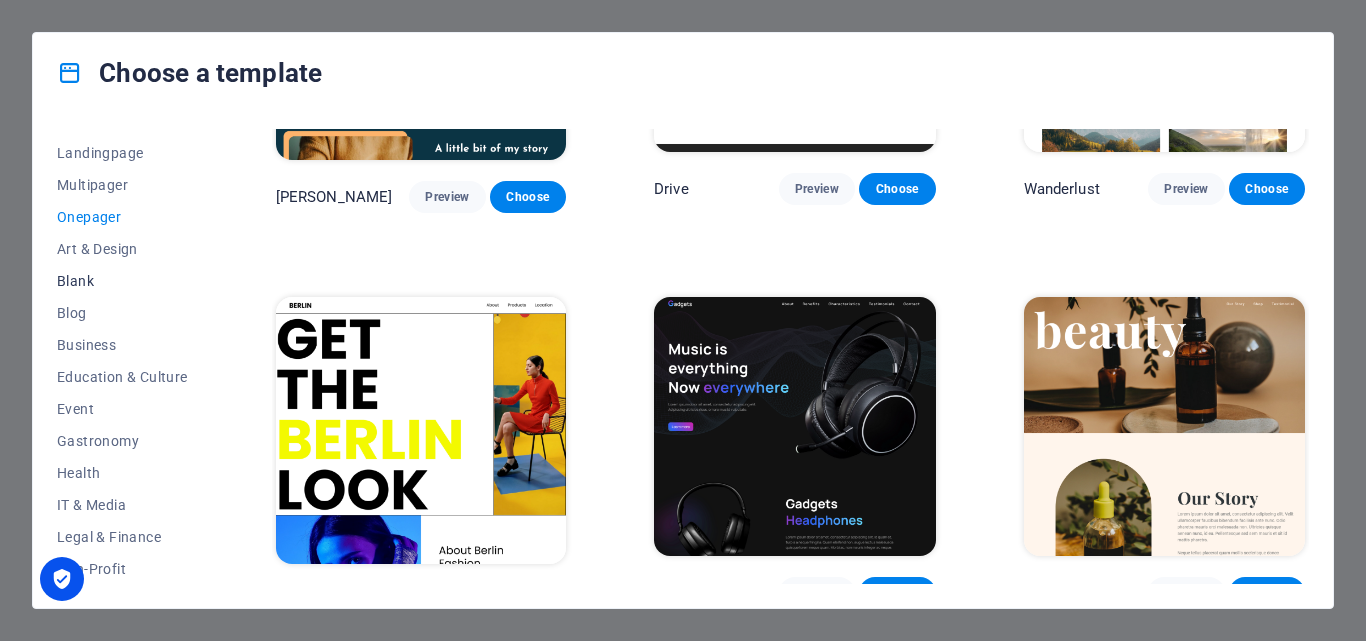 scroll, scrollTop: 377, scrollLeft: 0, axis: vertical 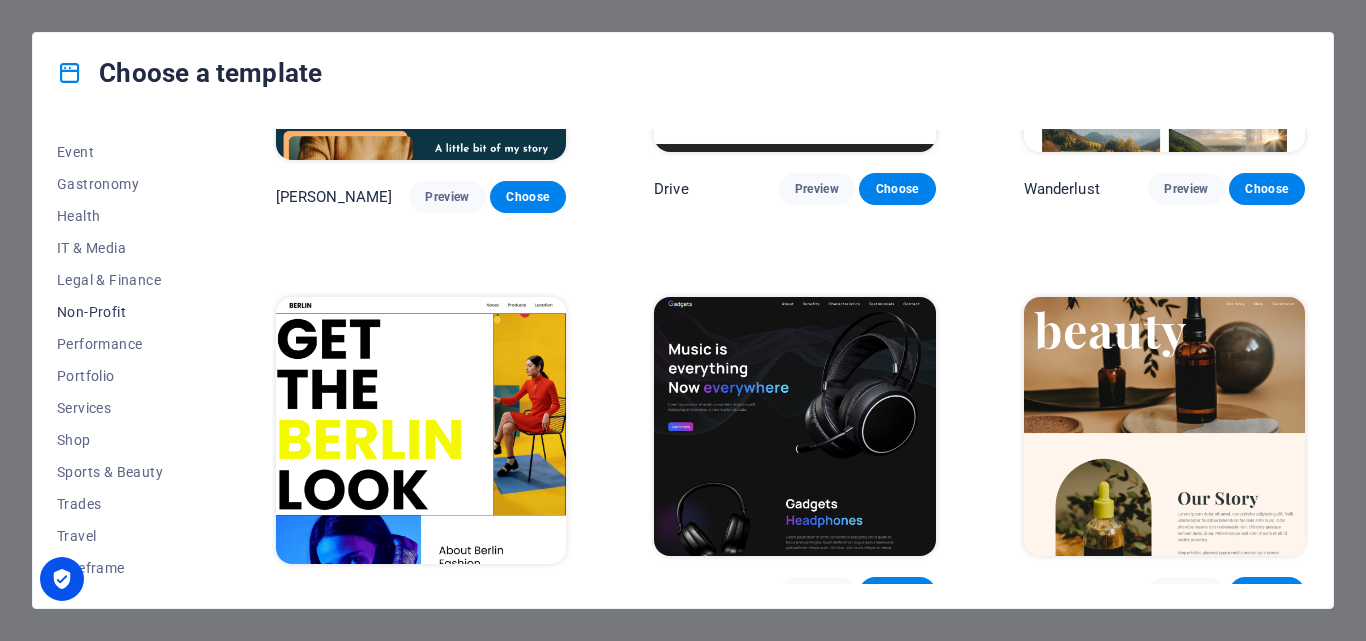 click on "Non-Profit" at bounding box center [122, 312] 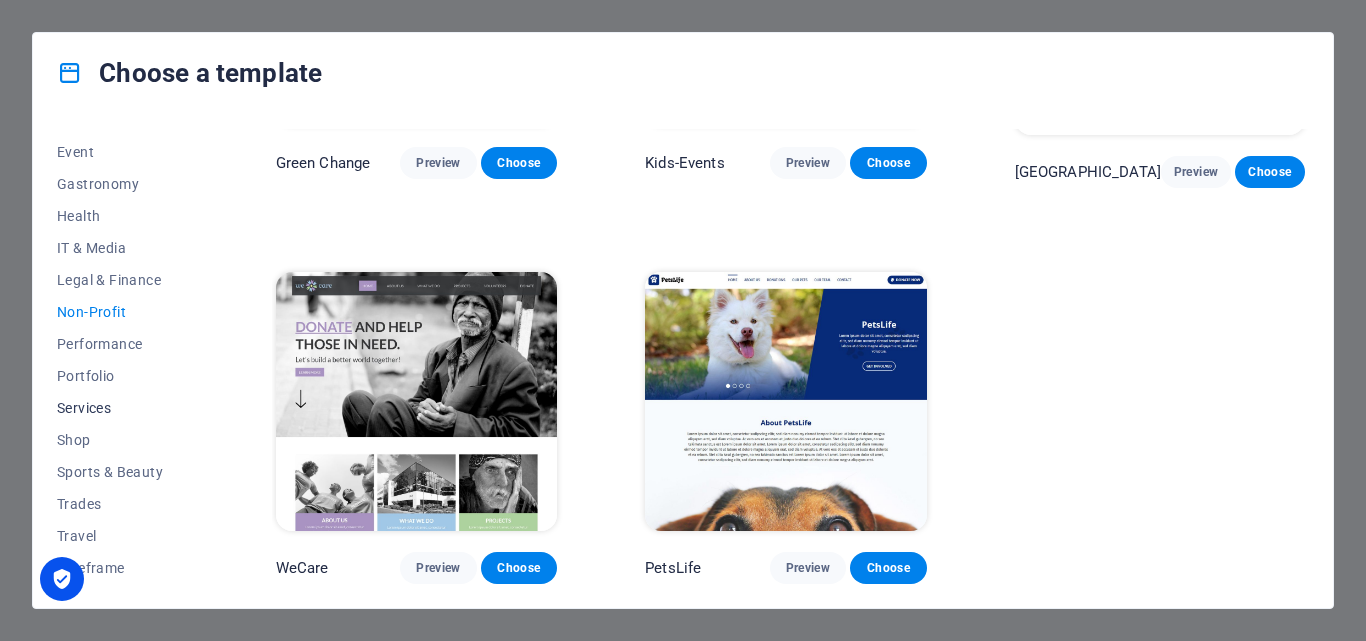 click on "Services" at bounding box center (122, 408) 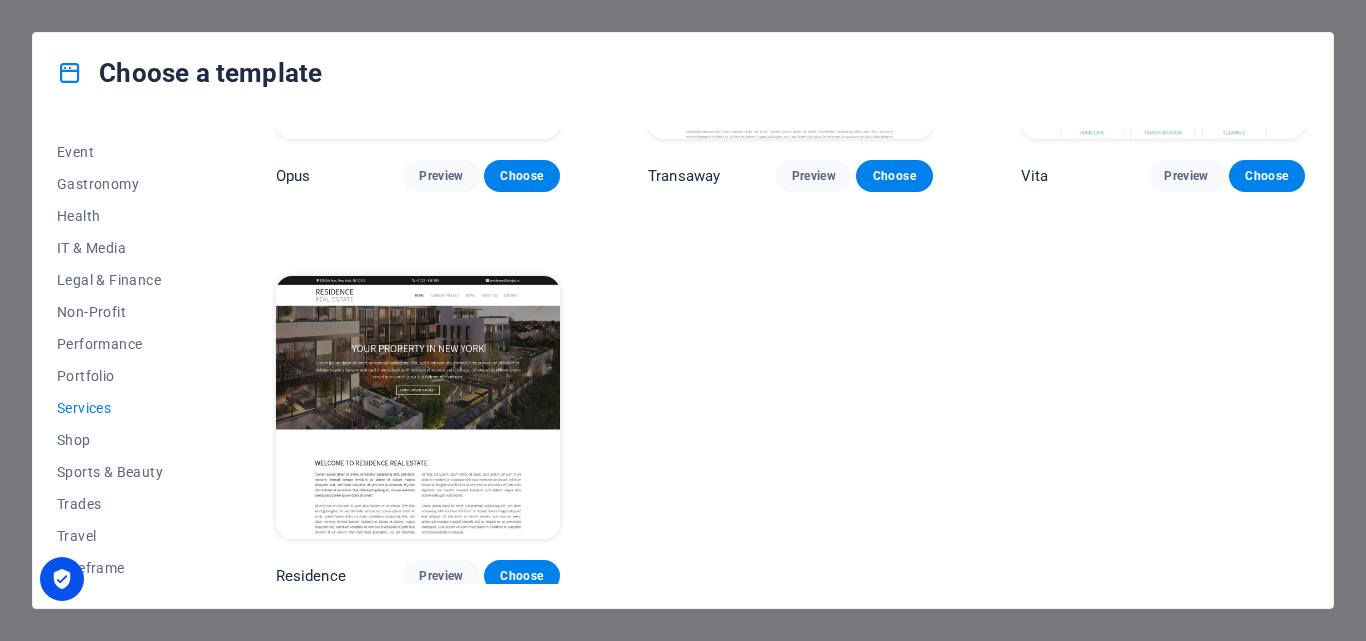 scroll, scrollTop: 1859, scrollLeft: 0, axis: vertical 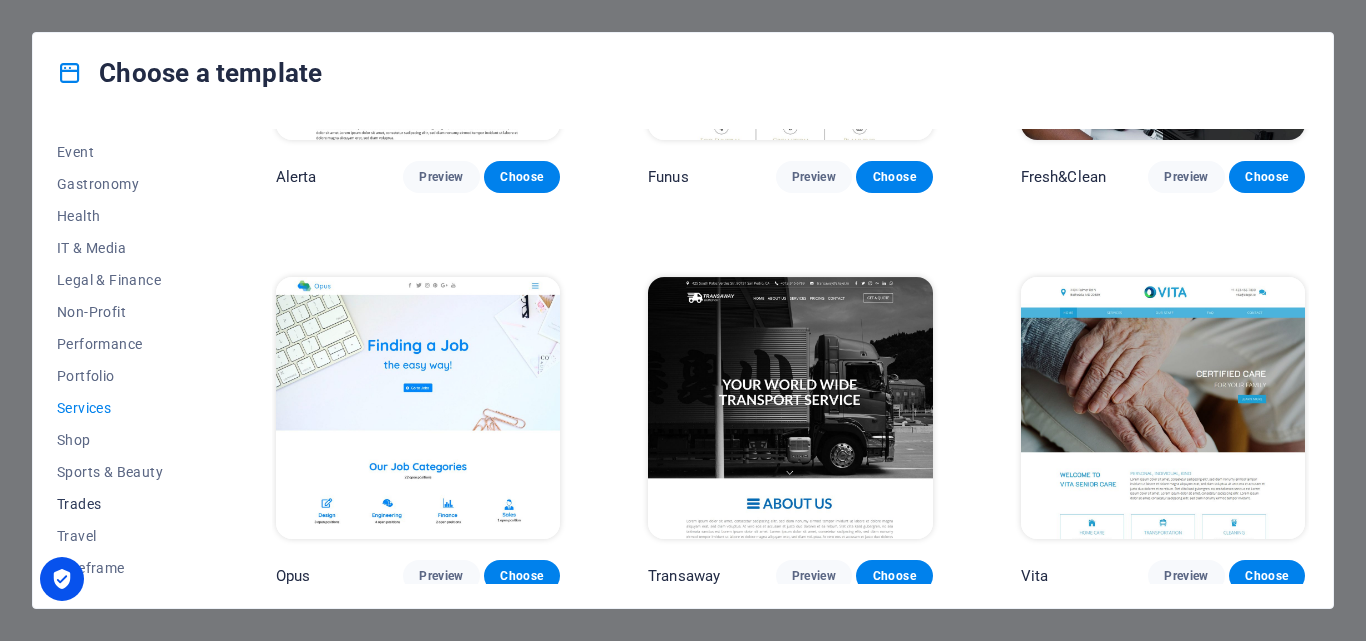 click on "Trades" at bounding box center [122, 504] 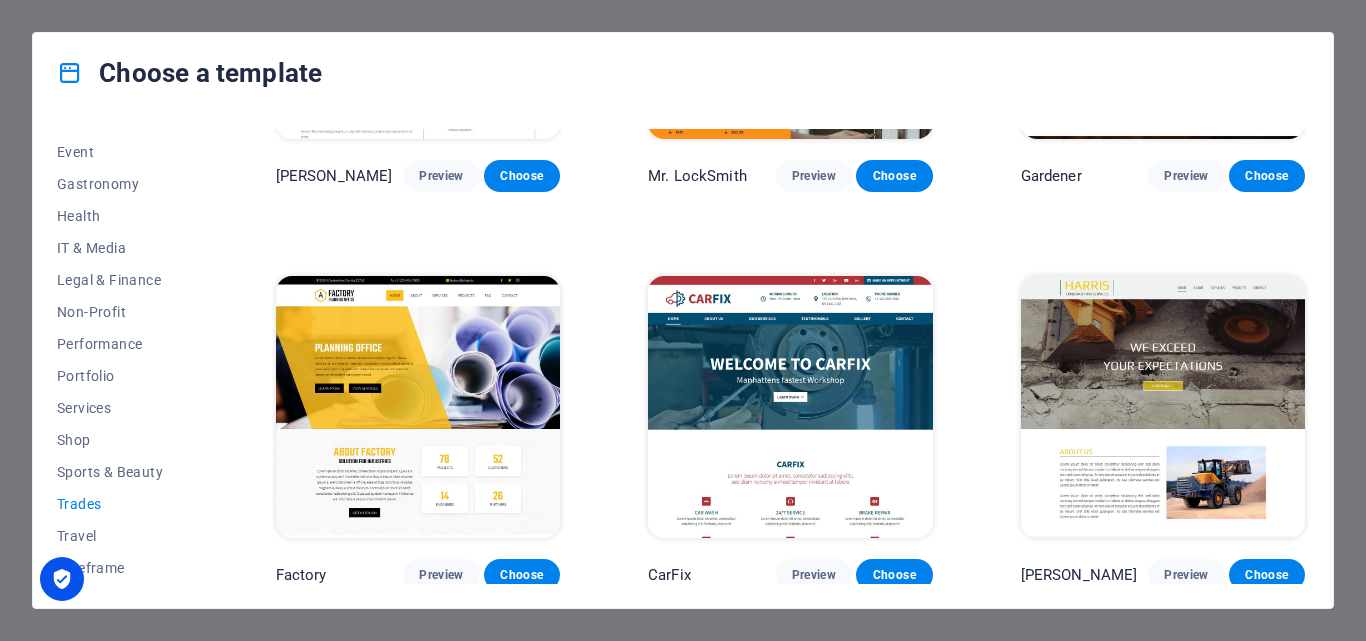 click at bounding box center [790, 407] 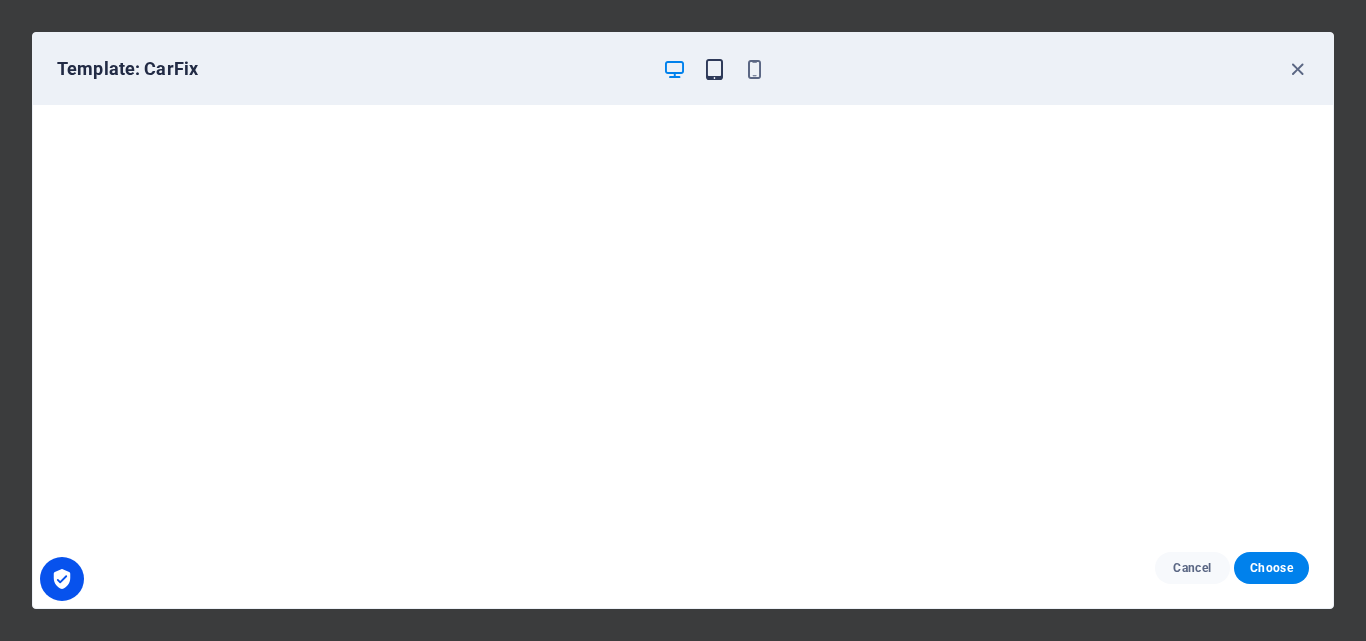 click at bounding box center [714, 69] 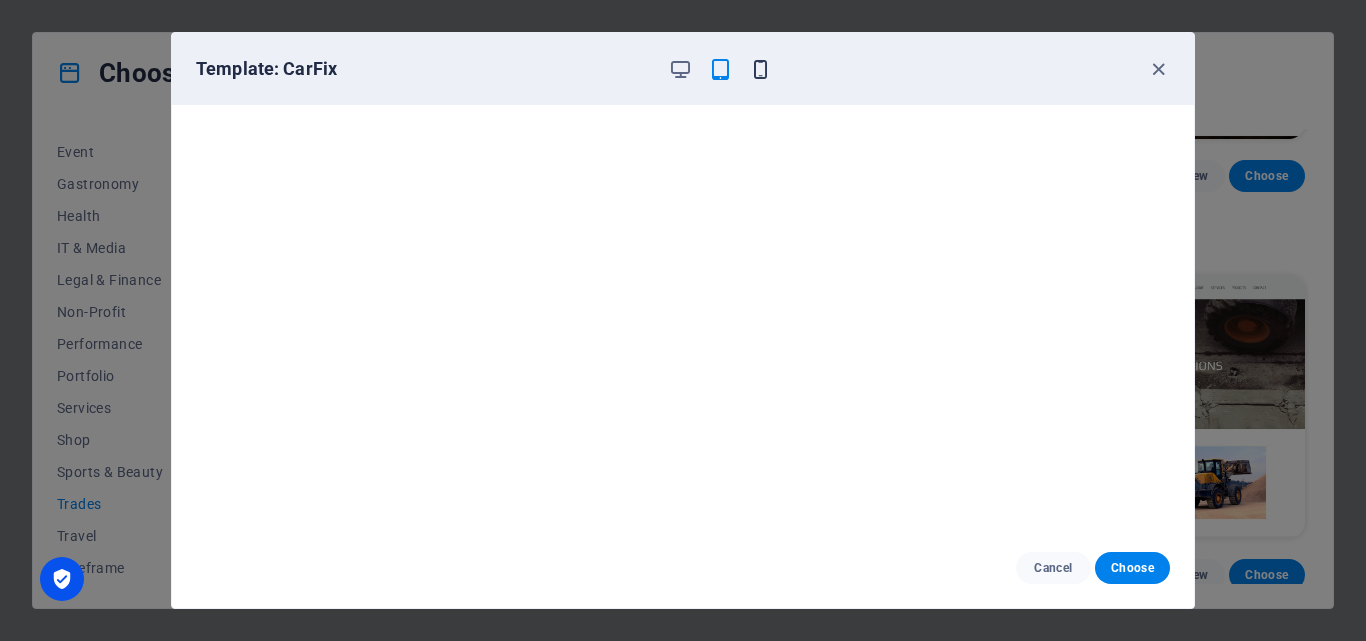click at bounding box center [760, 69] 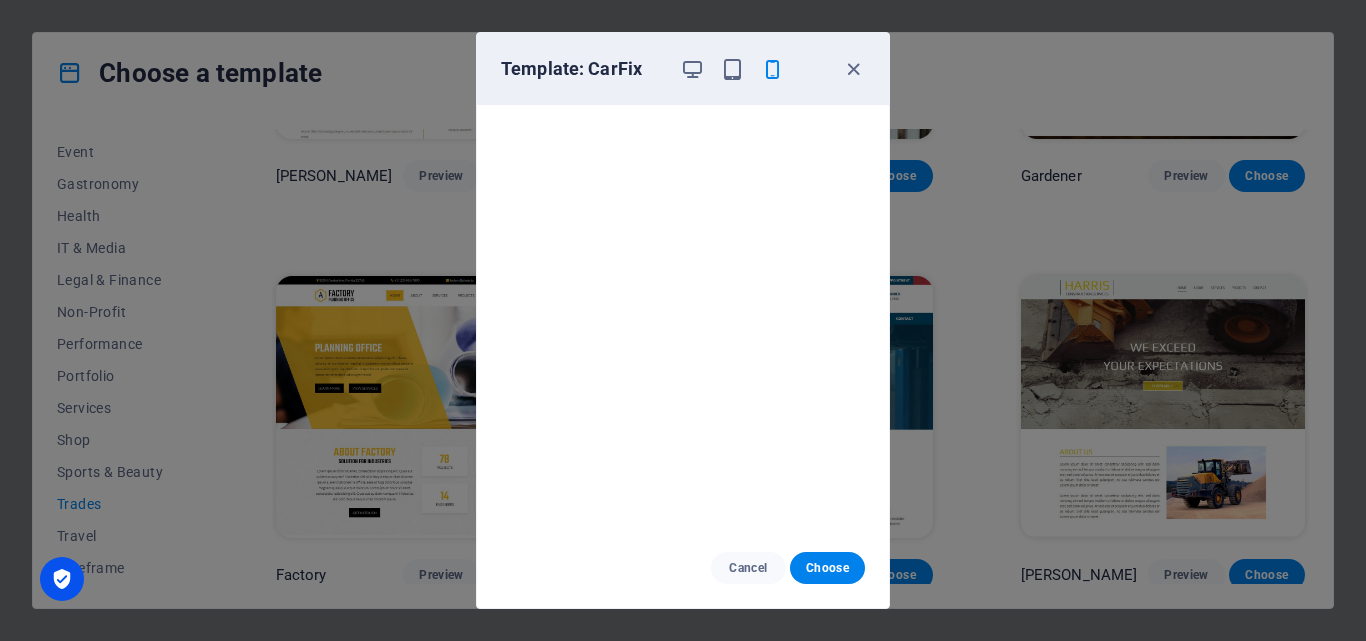 click on "Template: CarFix Cancel Choose" at bounding box center [683, 320] 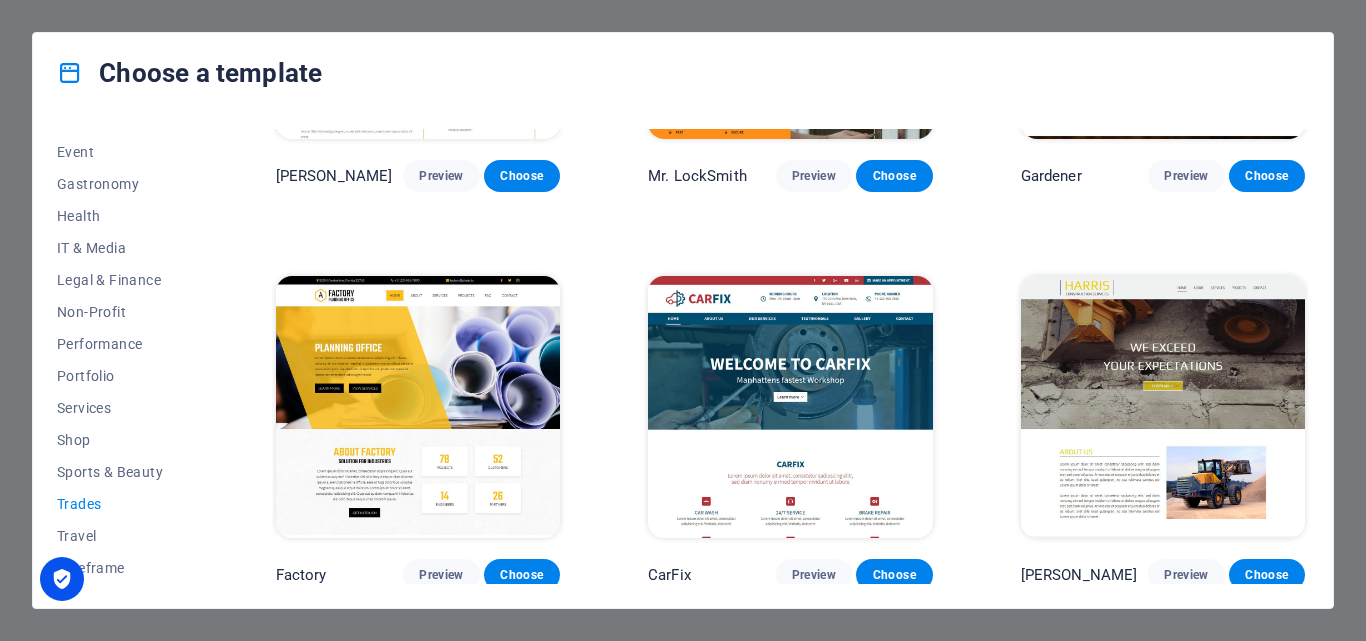 click at bounding box center (62, 579) 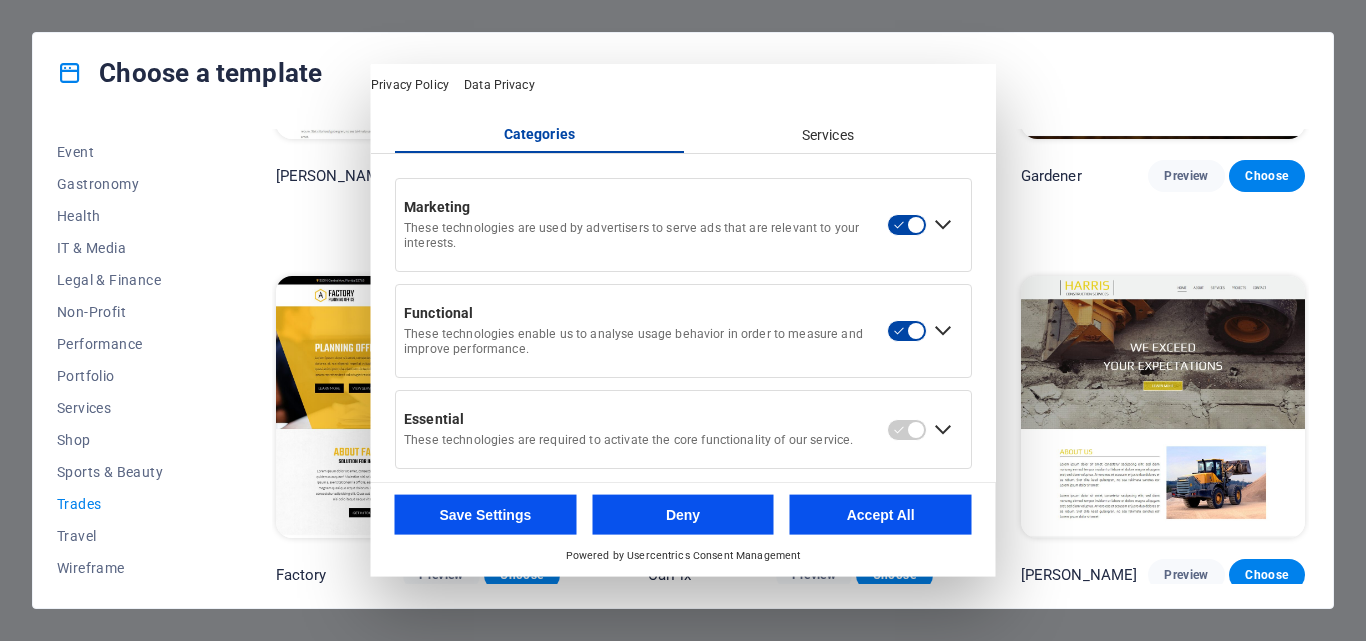 scroll, scrollTop: 104, scrollLeft: 0, axis: vertical 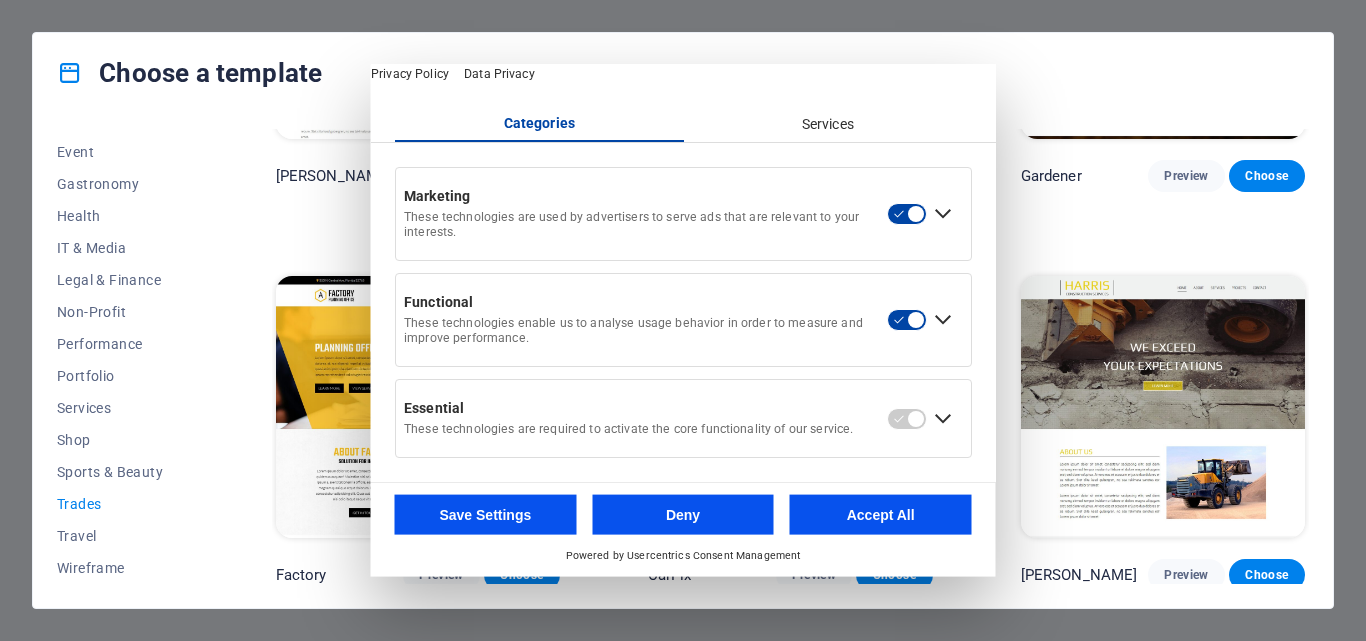 click on "All Templates My Templates New Trending Landingpage Multipager Onepager Art & Design Blank Blog Business Education & Culture Event Gastronomy Health IT & Media Legal & Finance Non-Profit Performance Portfolio Services Shop Sports & Beauty Trades Travel Wireframe WePaint Preview Choose Handyman Preview Choose Max Roofer Preview Choose Woody Preview Choose Mr. LockSmith Preview Choose Gardener Preview Choose Factory Preview Choose CarFix Preview Choose Harris Preview Choose" at bounding box center (683, 360) 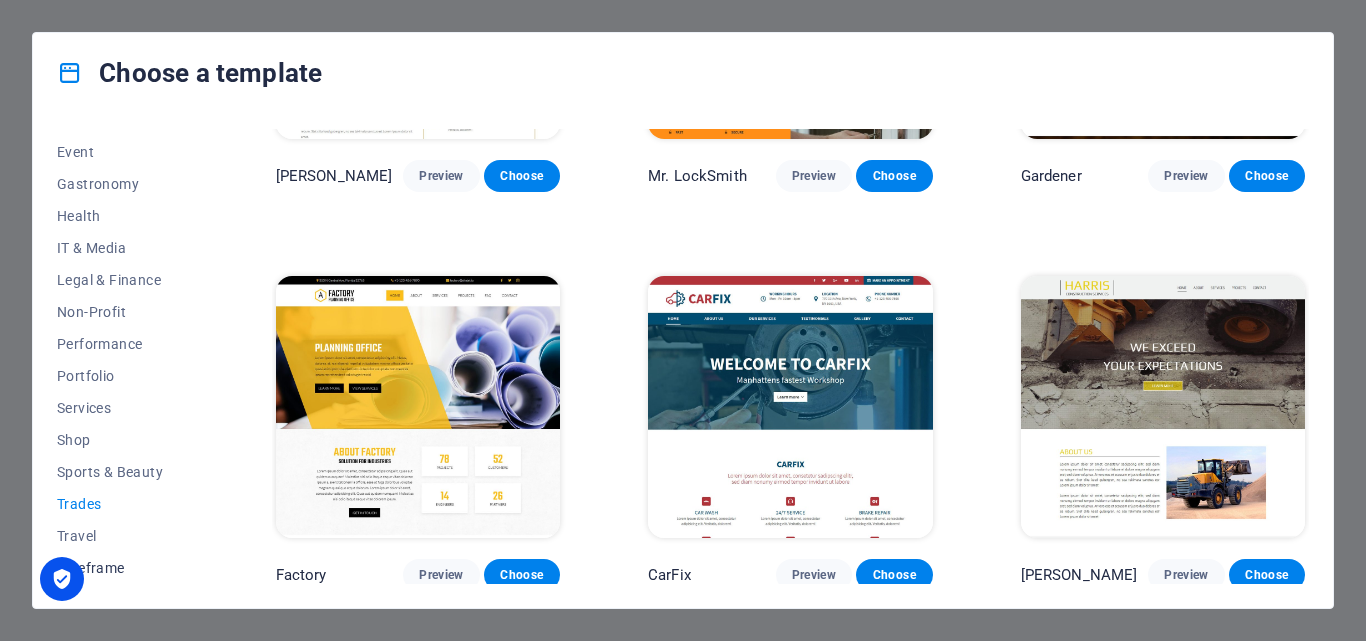 click on "Wireframe" at bounding box center (122, 568) 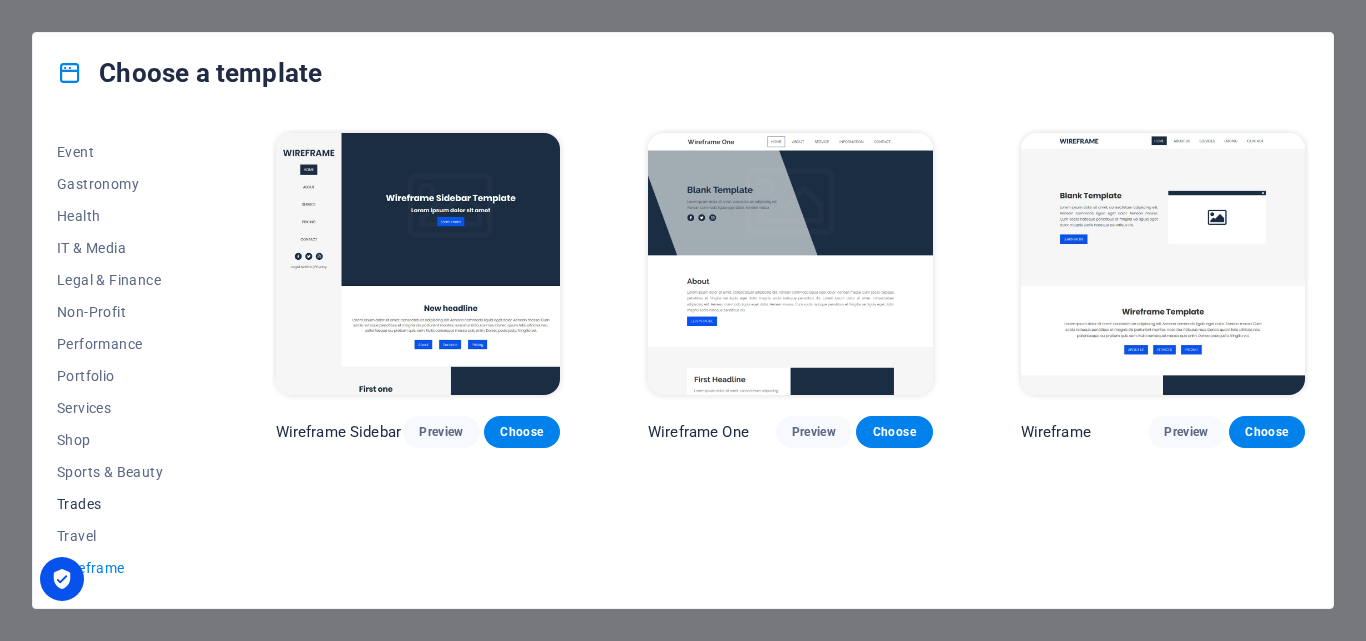 click on "Trades" at bounding box center (122, 504) 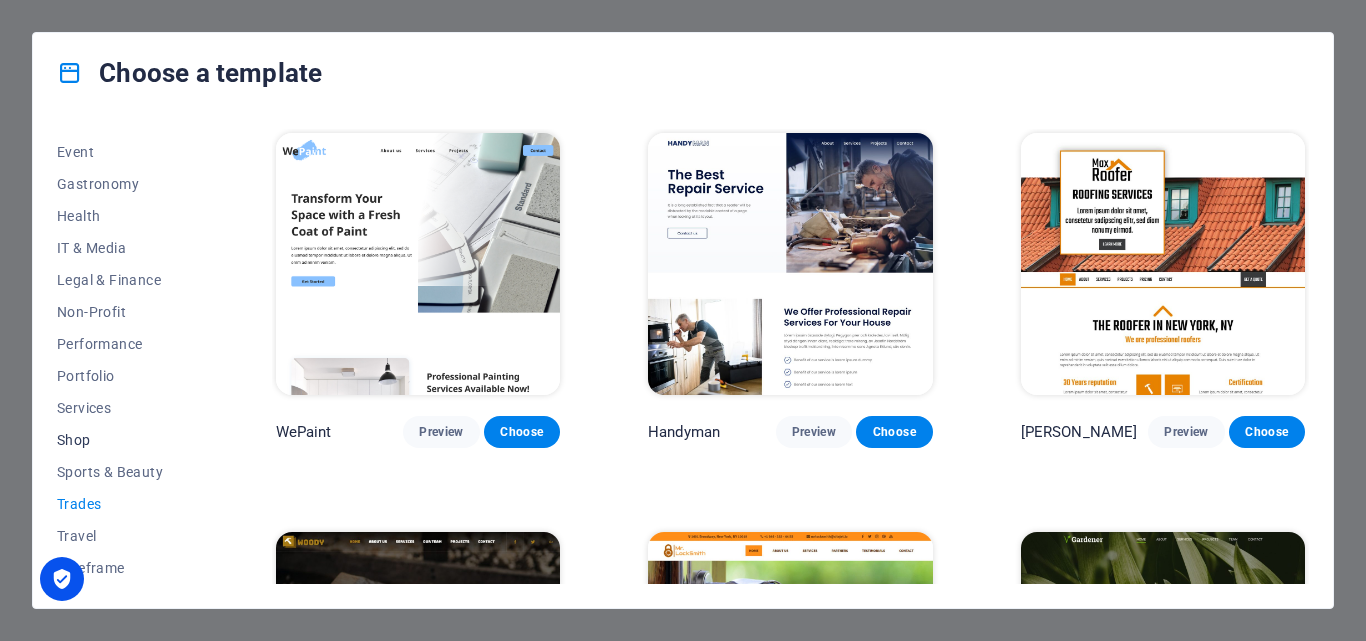 click on "Shop" at bounding box center (122, 440) 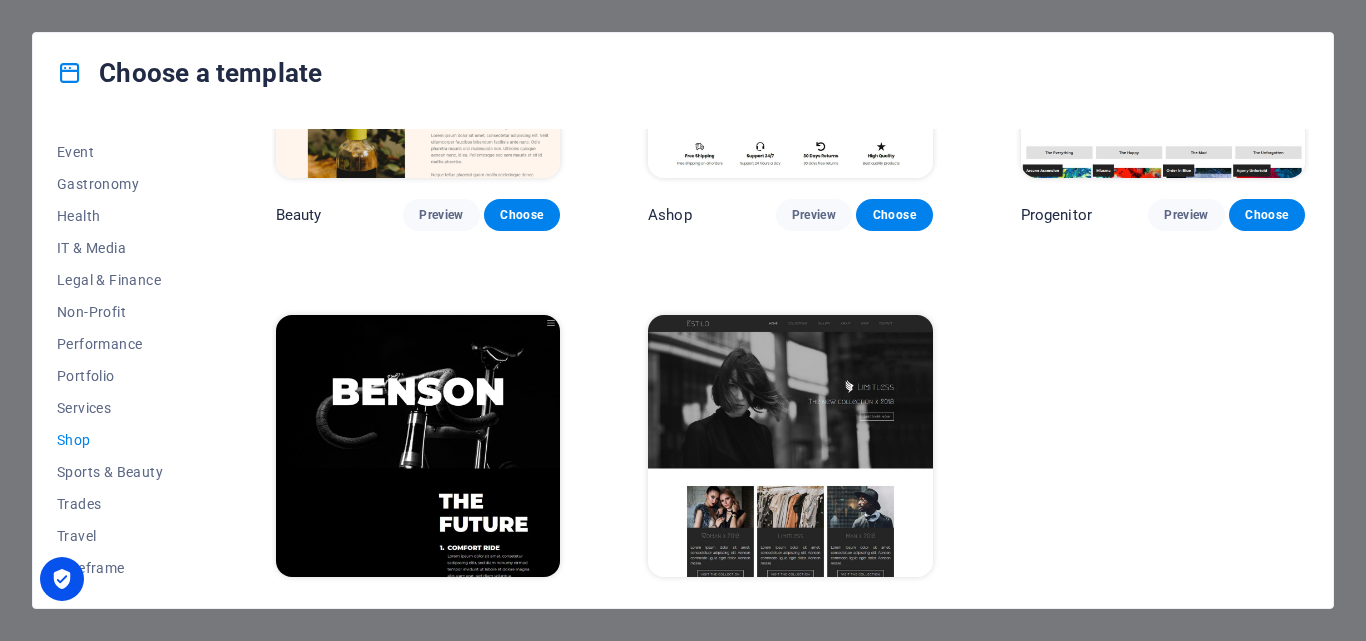 scroll, scrollTop: 1052, scrollLeft: 0, axis: vertical 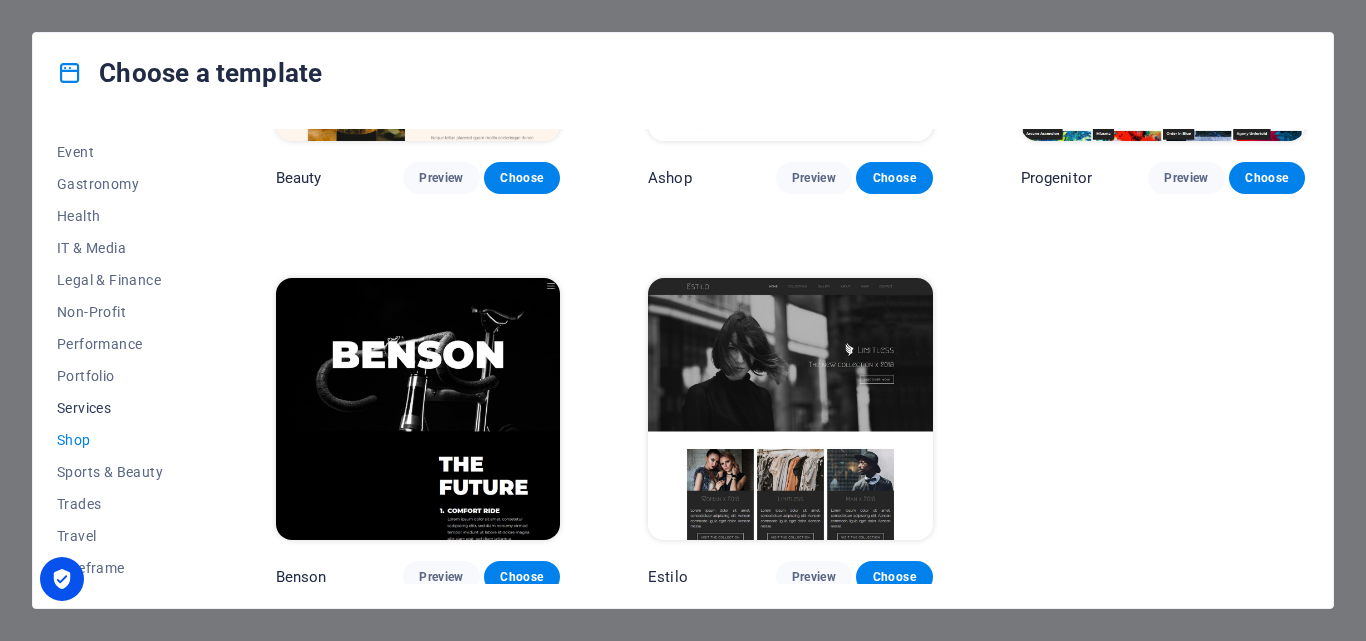 click on "Services" at bounding box center (122, 408) 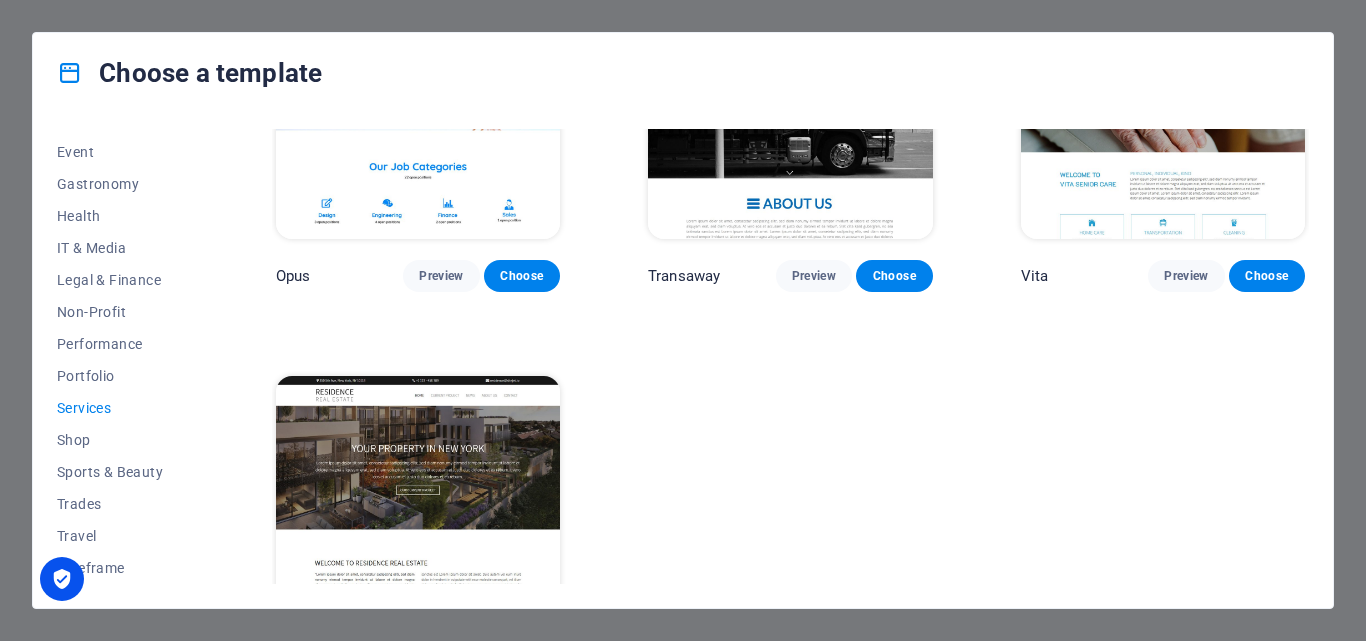 scroll, scrollTop: 2126, scrollLeft: 0, axis: vertical 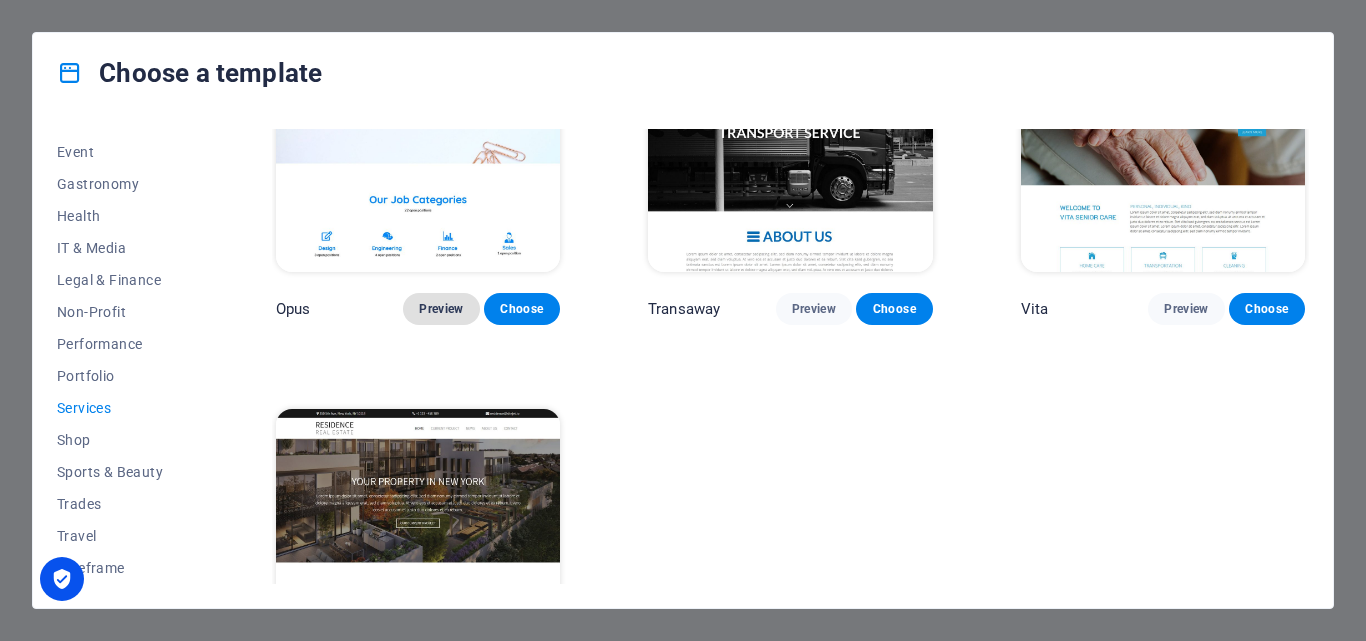 click on "Preview" at bounding box center [441, 309] 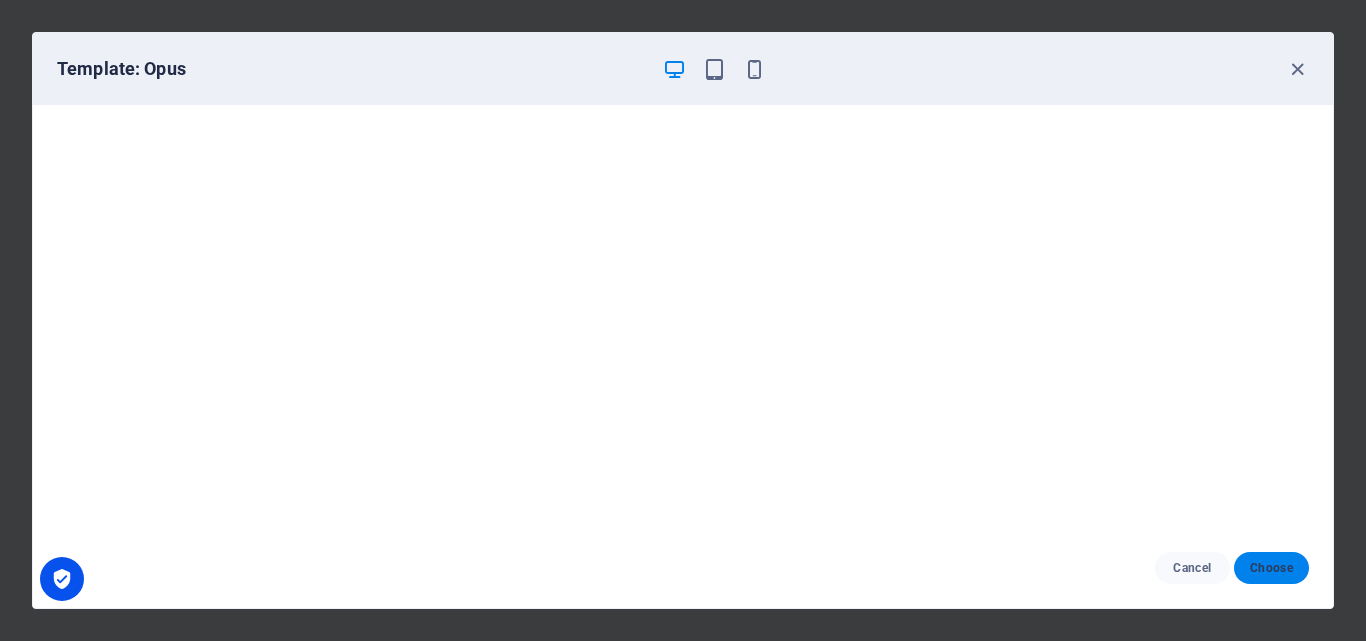 click on "Choose" at bounding box center [1271, 568] 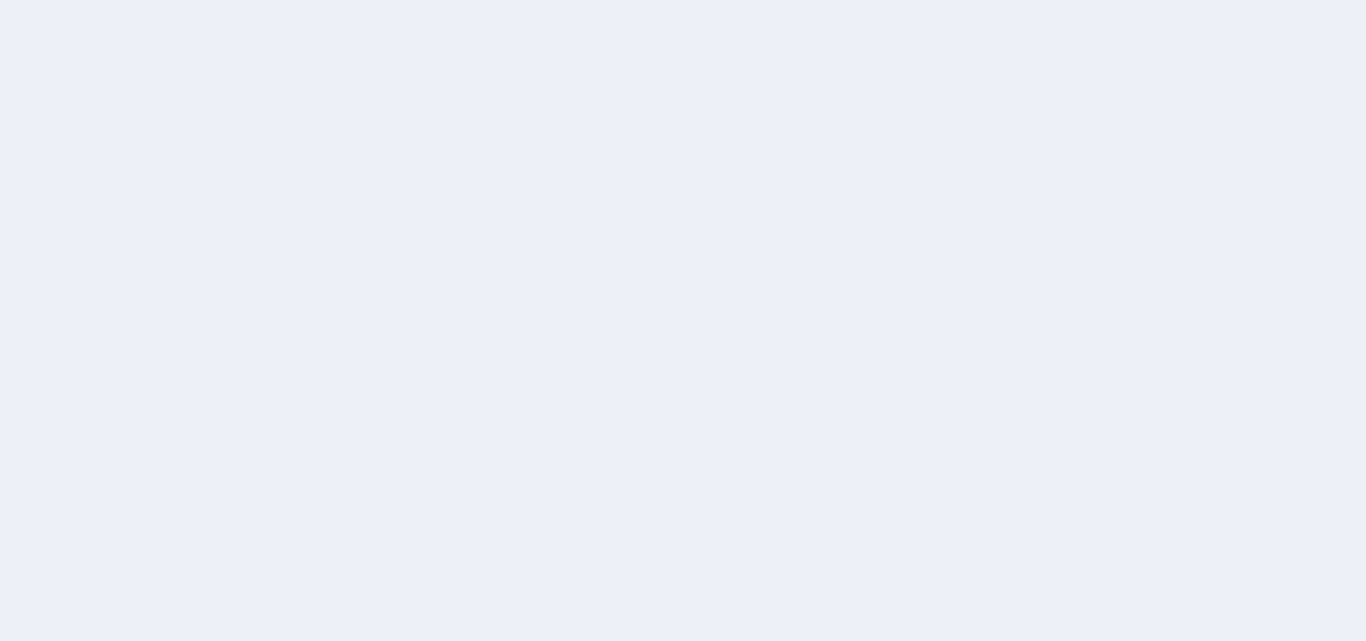 scroll, scrollTop: 0, scrollLeft: 0, axis: both 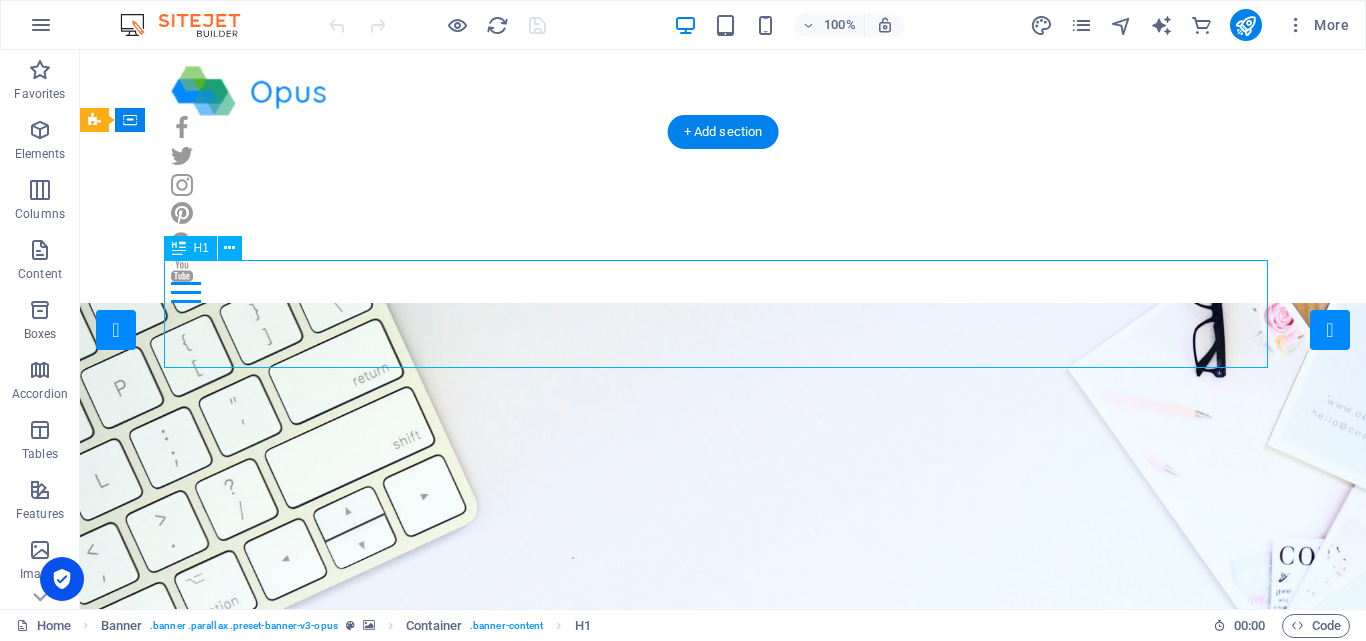 click on "Finding a Job" at bounding box center (723, 1037) 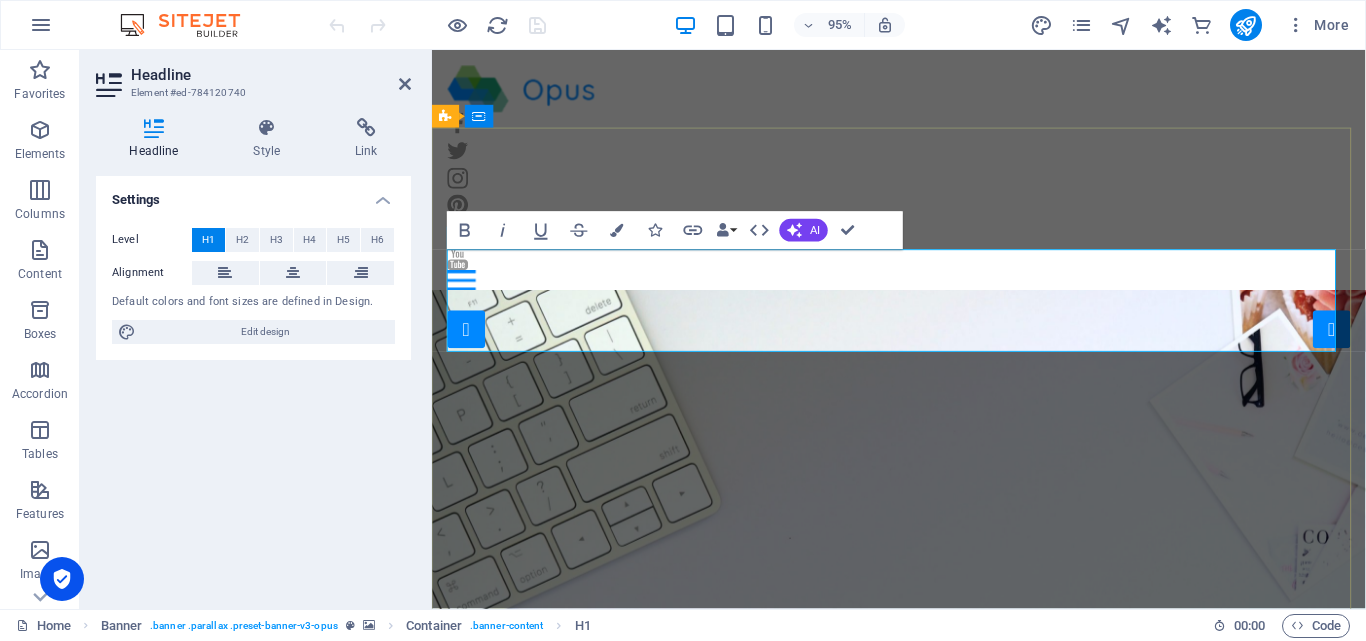 type 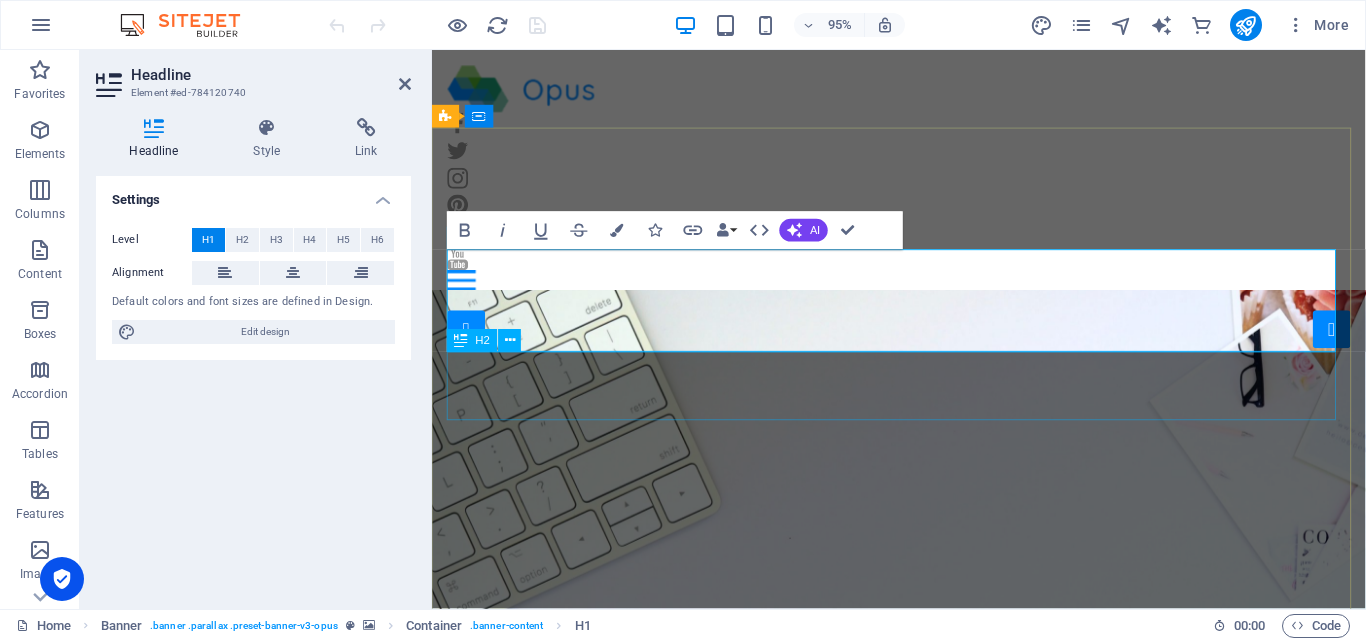 click on "the easy way!" at bounding box center (923, 1133) 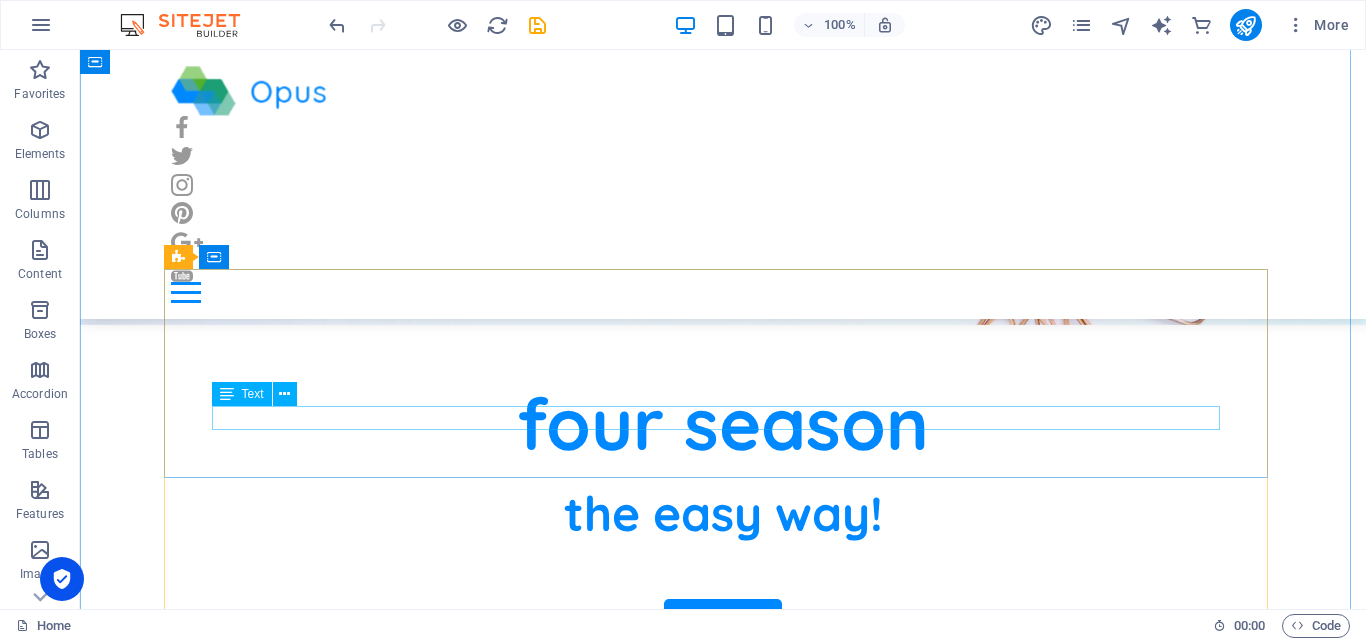 scroll, scrollTop: 667, scrollLeft: 0, axis: vertical 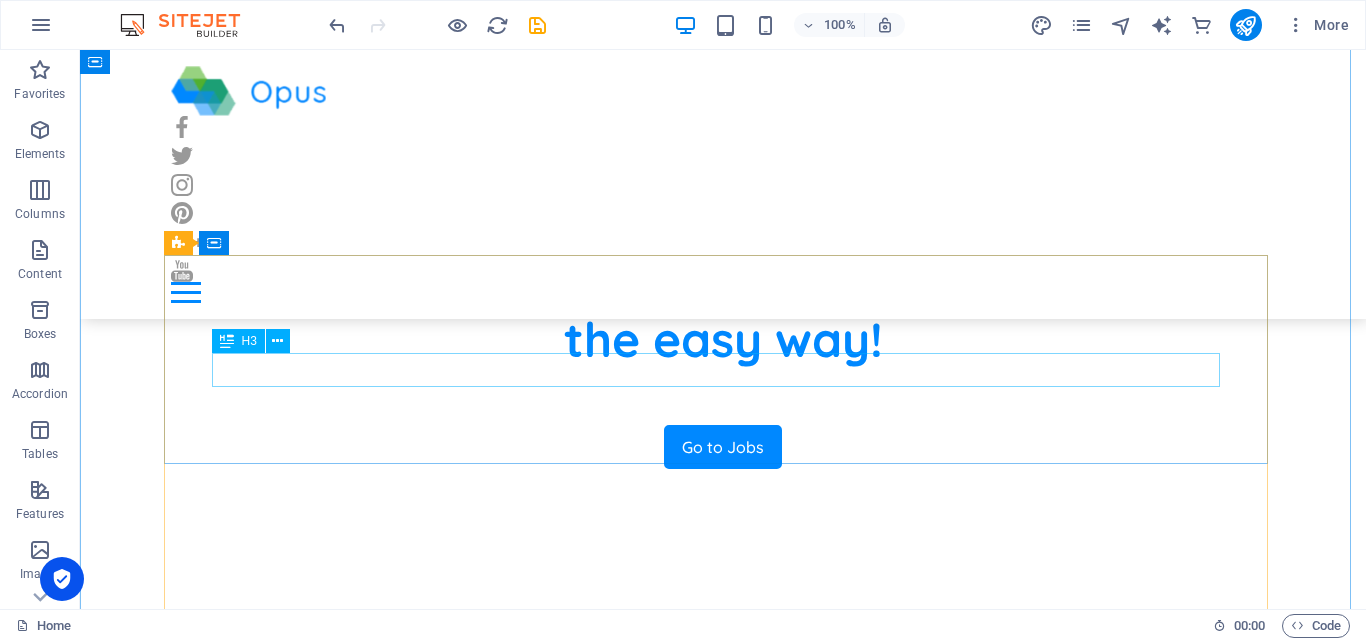 click on "Design" at bounding box center (723, 952) 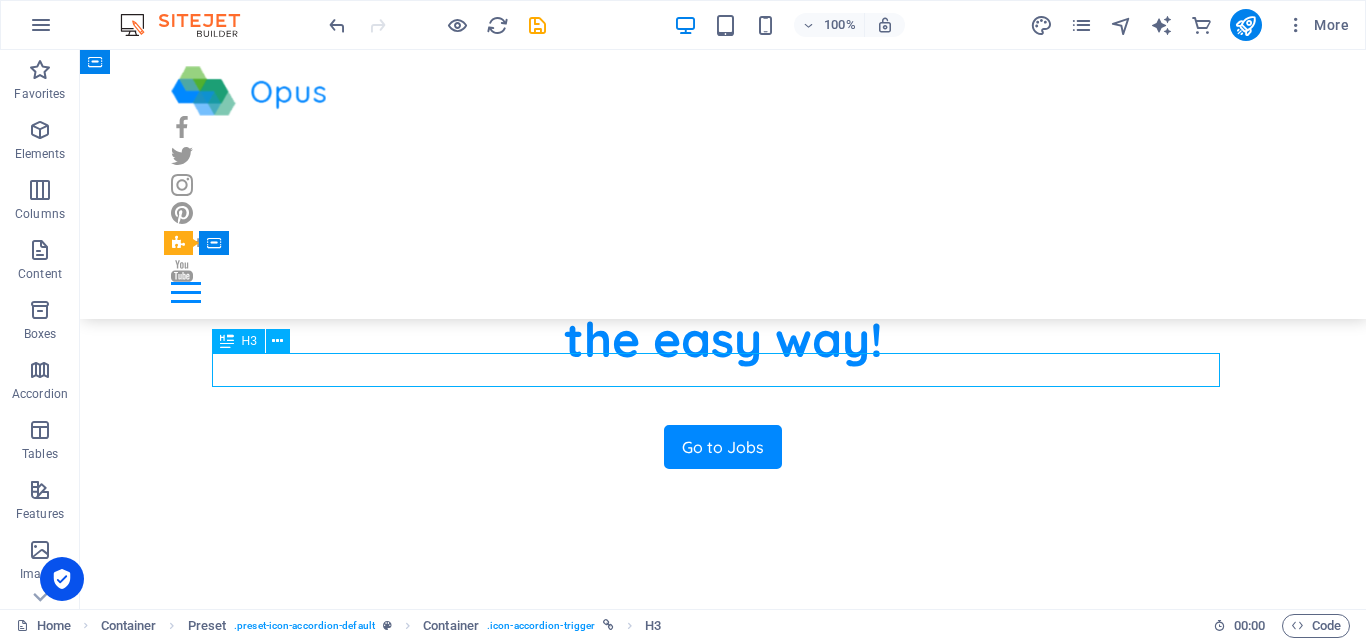 drag, startPoint x: 762, startPoint y: 366, endPoint x: 682, endPoint y: 369, distance: 80.05623 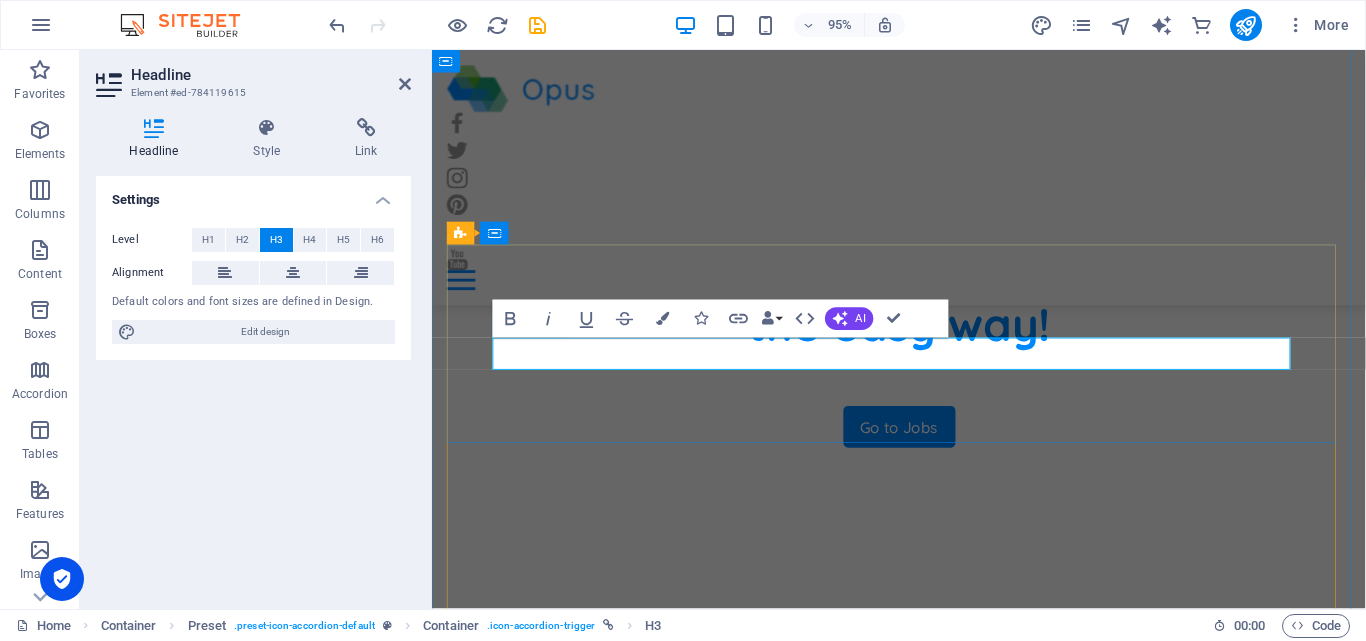 drag, startPoint x: 946, startPoint y: 365, endPoint x: 865, endPoint y: 372, distance: 81.3019 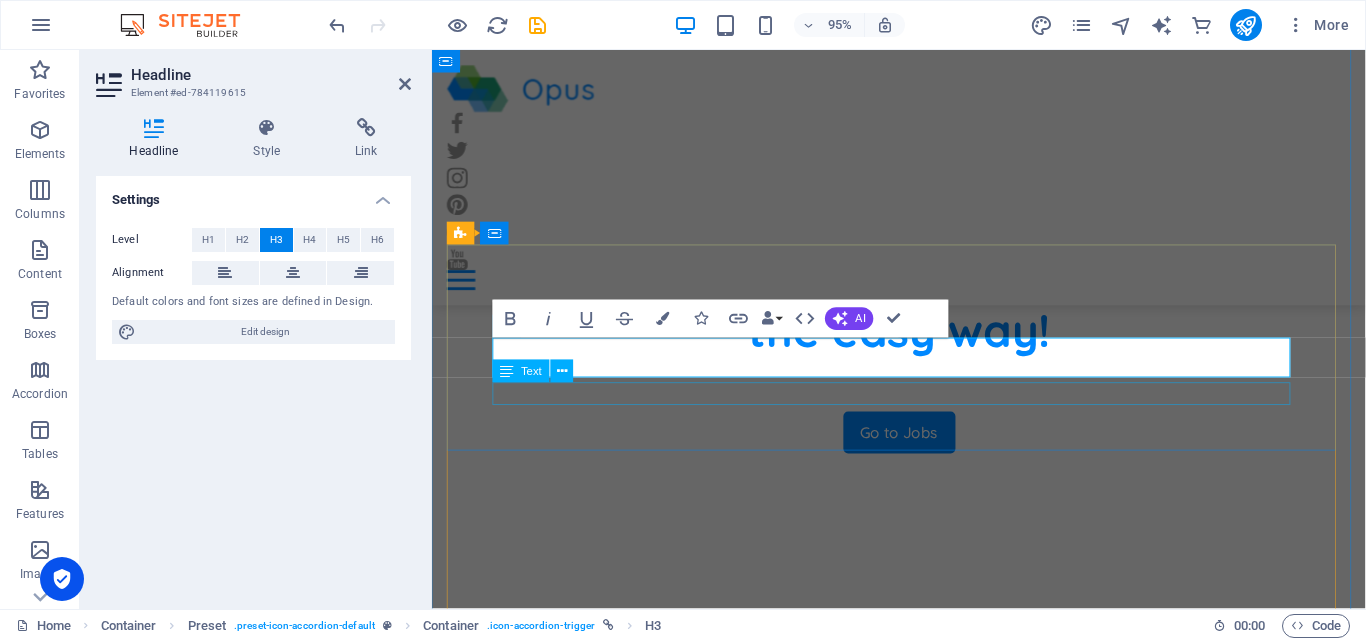 type 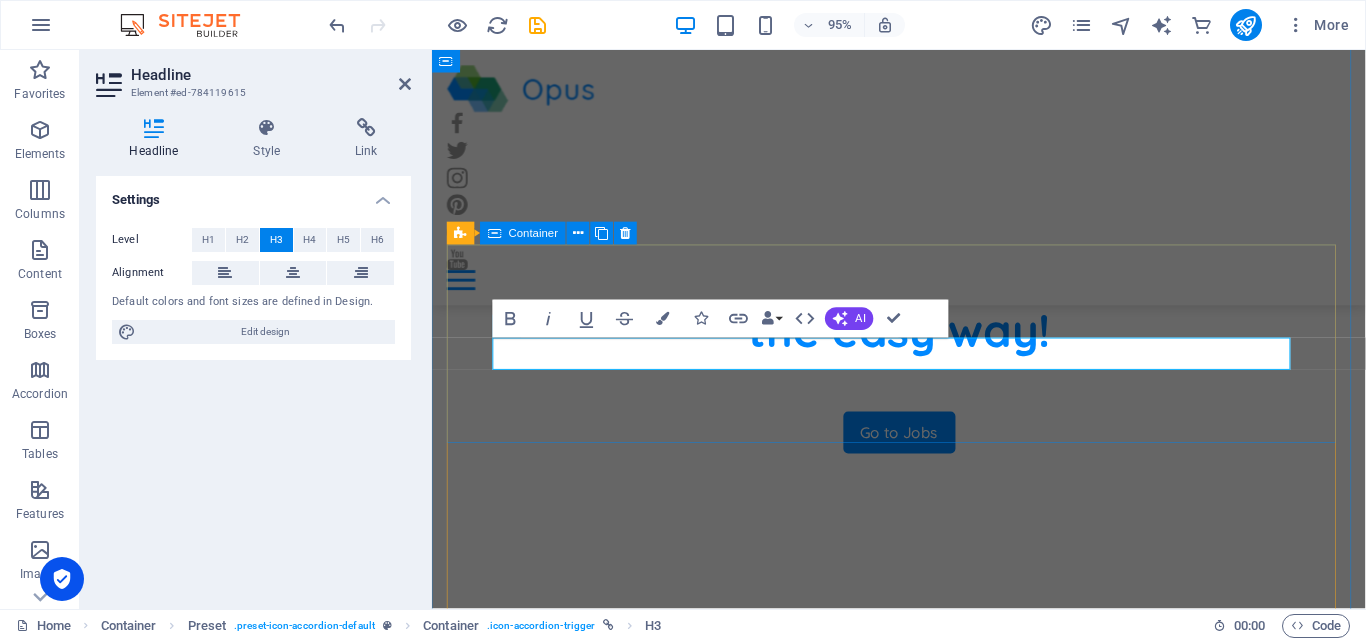 click on "add veiw 3 open positions" at bounding box center [923, 943] 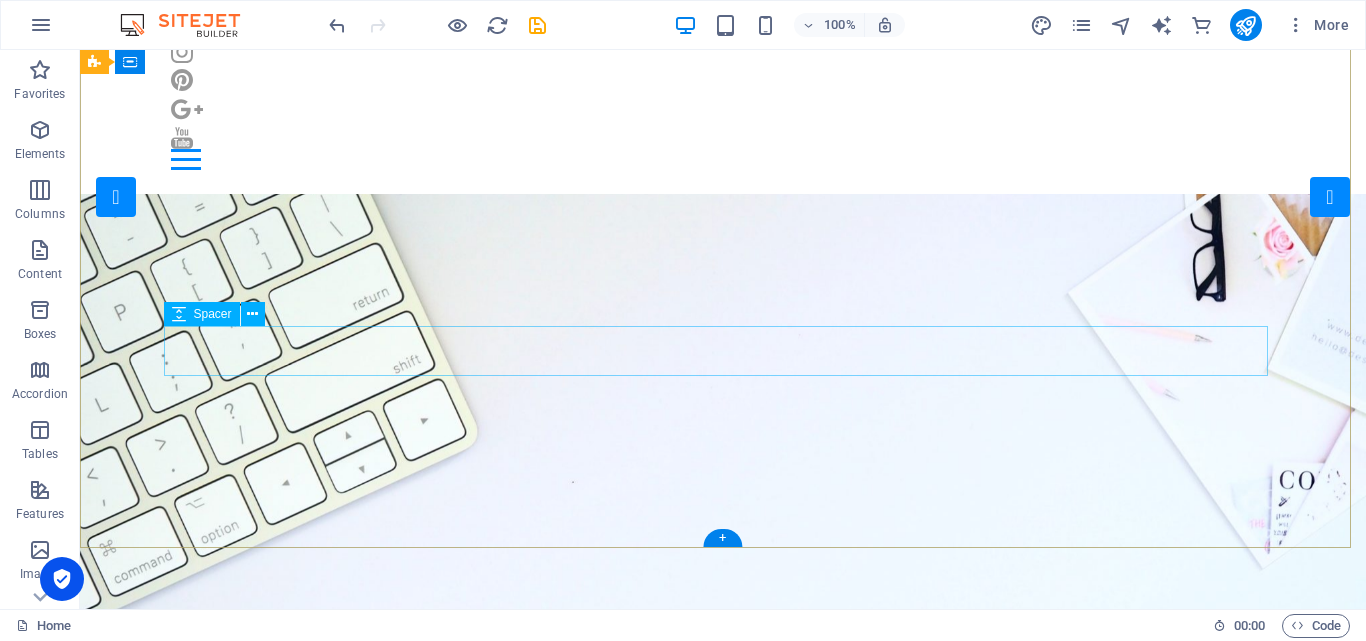 scroll, scrollTop: 0, scrollLeft: 0, axis: both 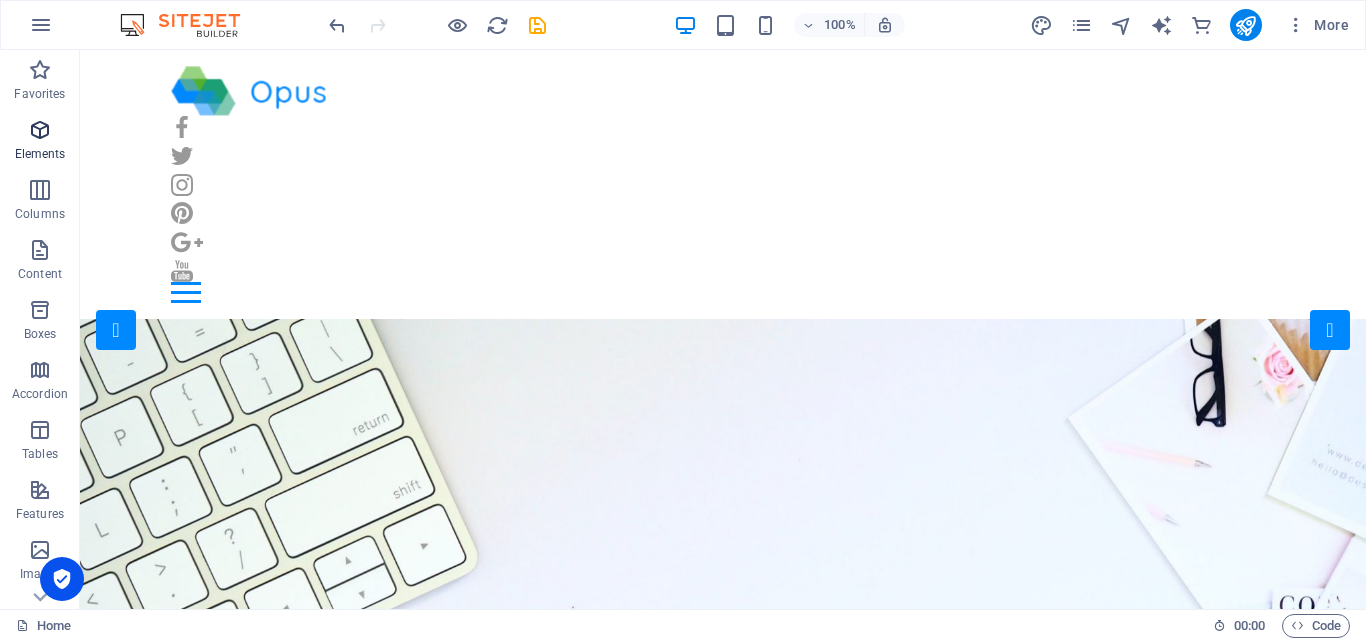 click on "Elements" at bounding box center [40, 154] 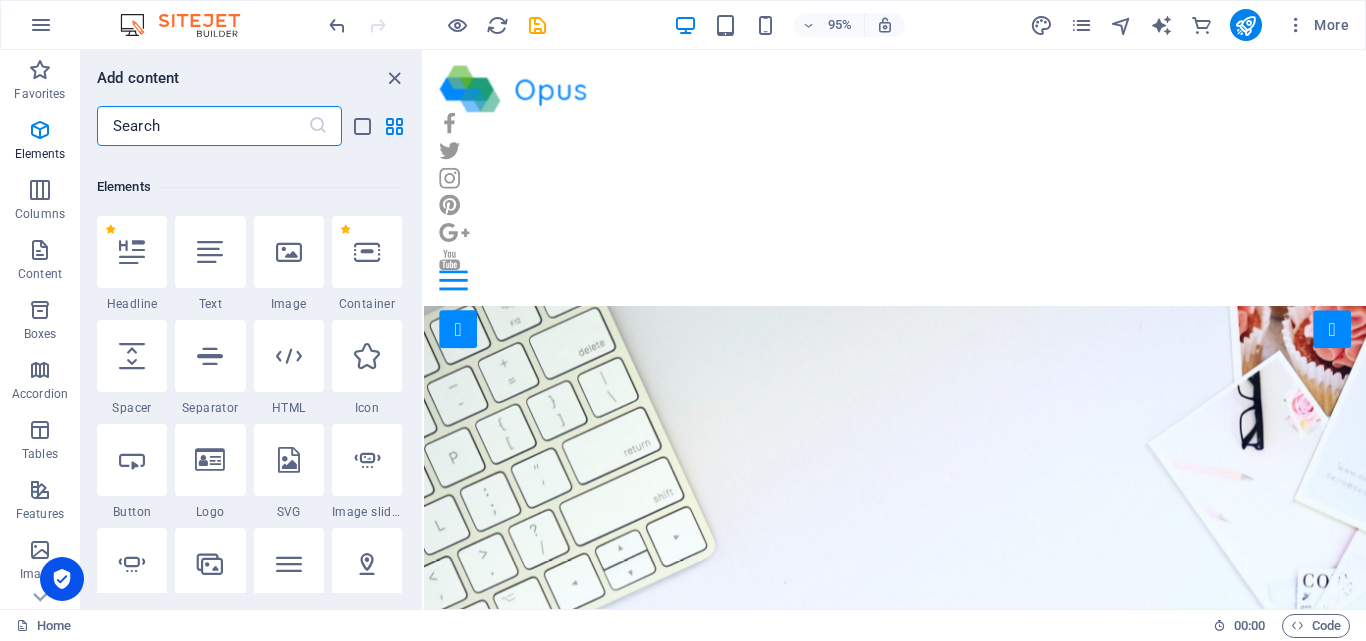 scroll, scrollTop: 213, scrollLeft: 0, axis: vertical 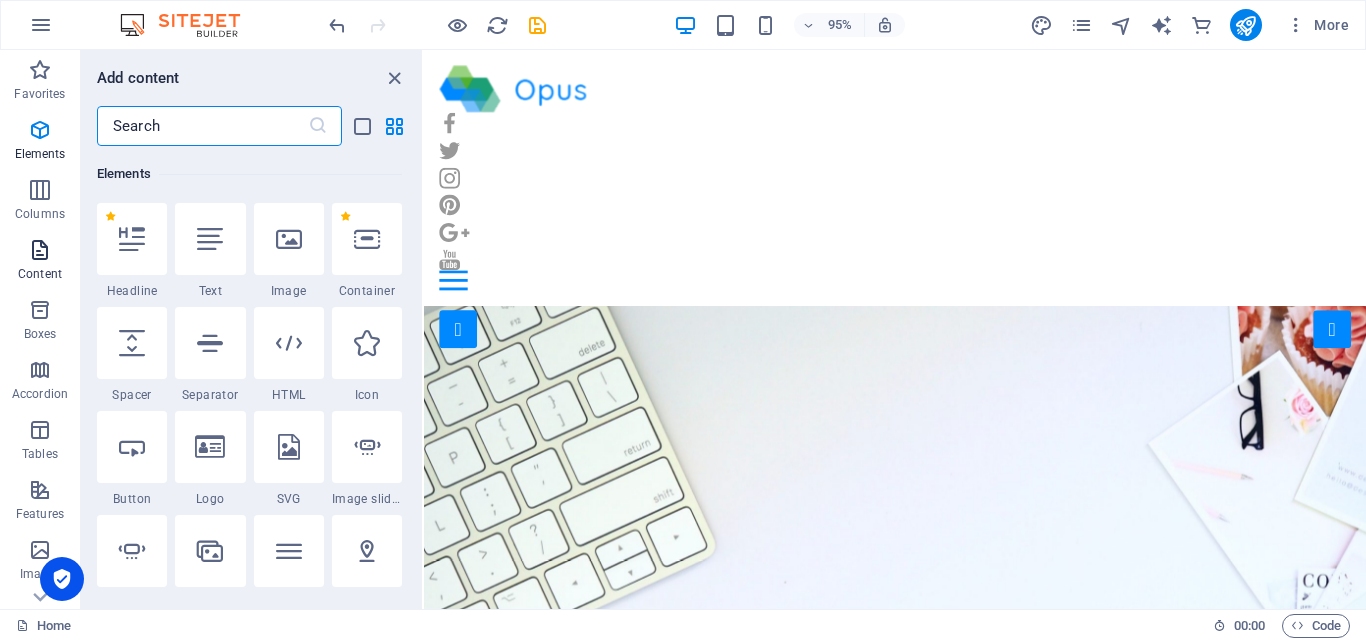 click at bounding box center (40, 250) 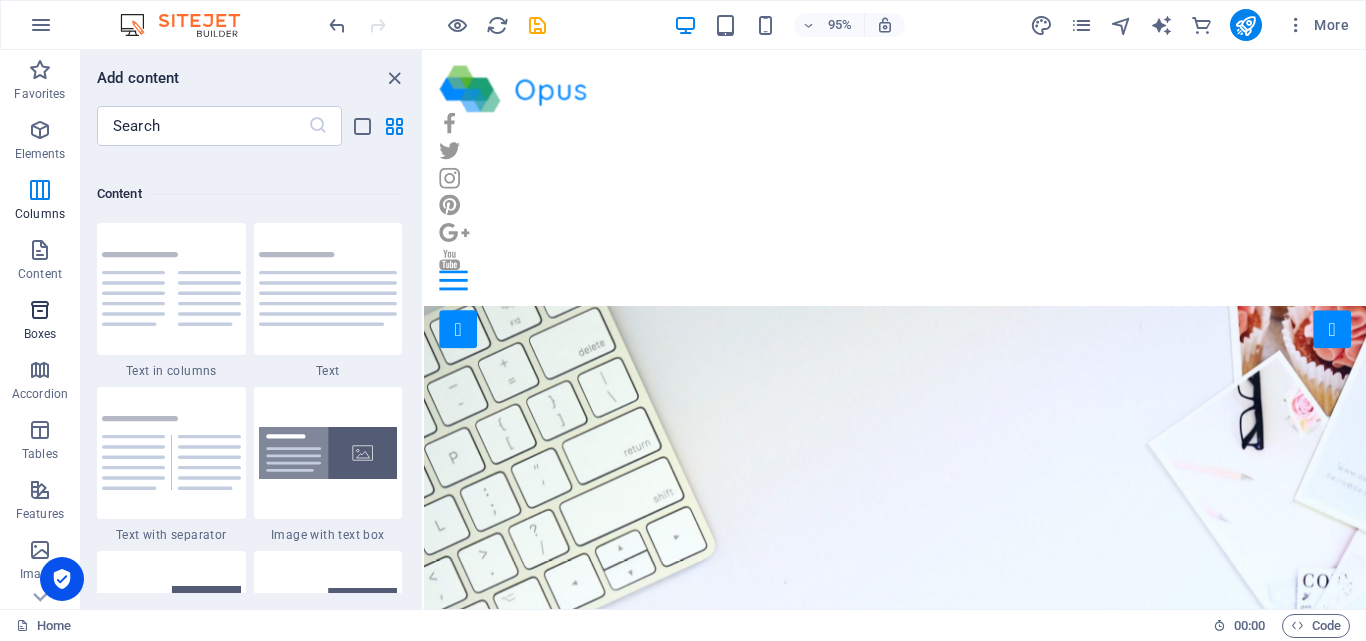 scroll, scrollTop: 3499, scrollLeft: 0, axis: vertical 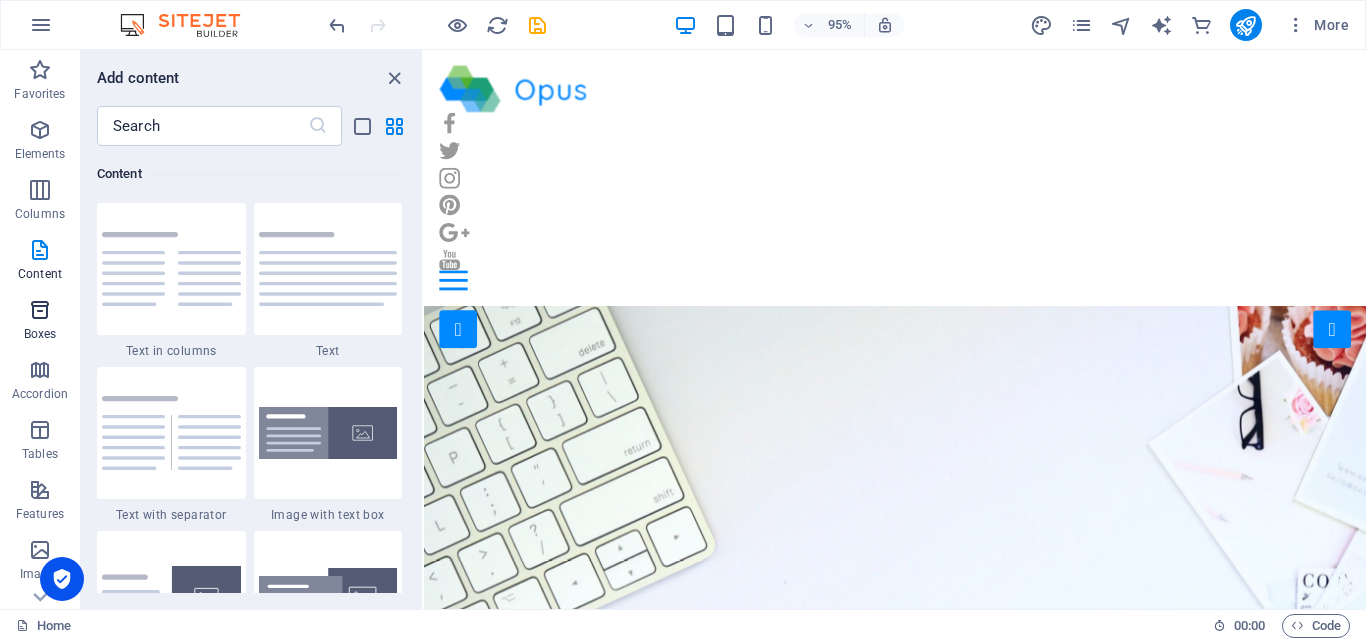 click at bounding box center [40, 310] 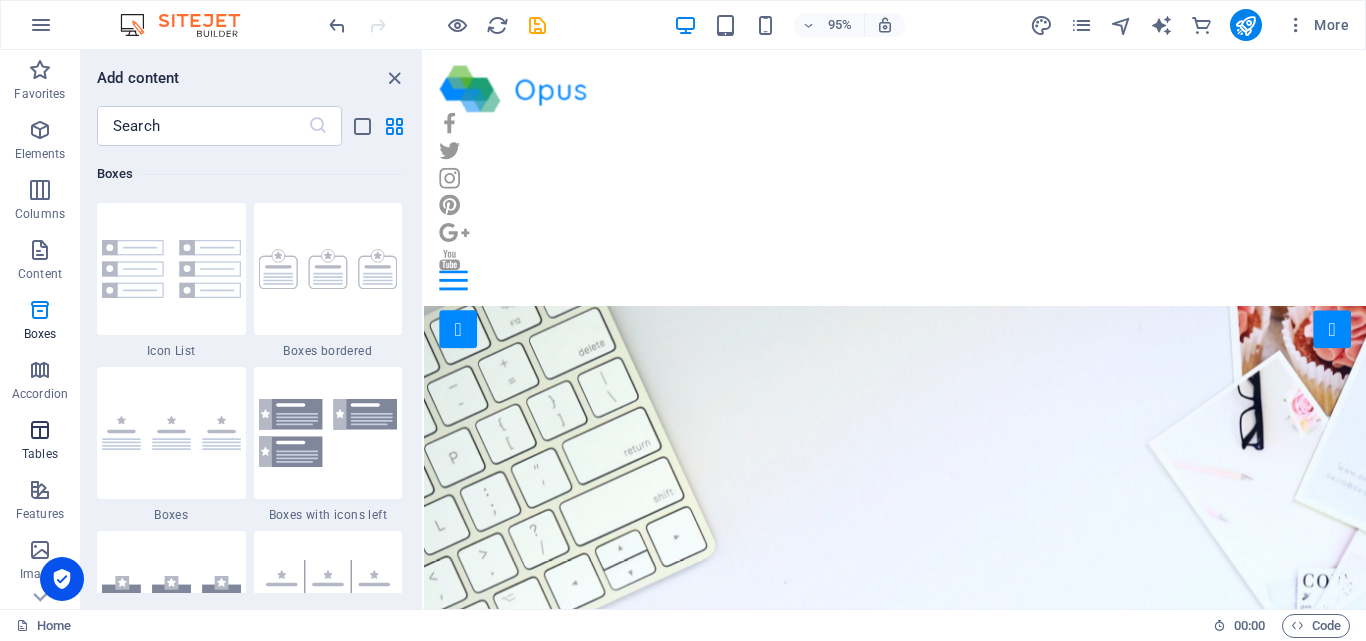 click at bounding box center (40, 430) 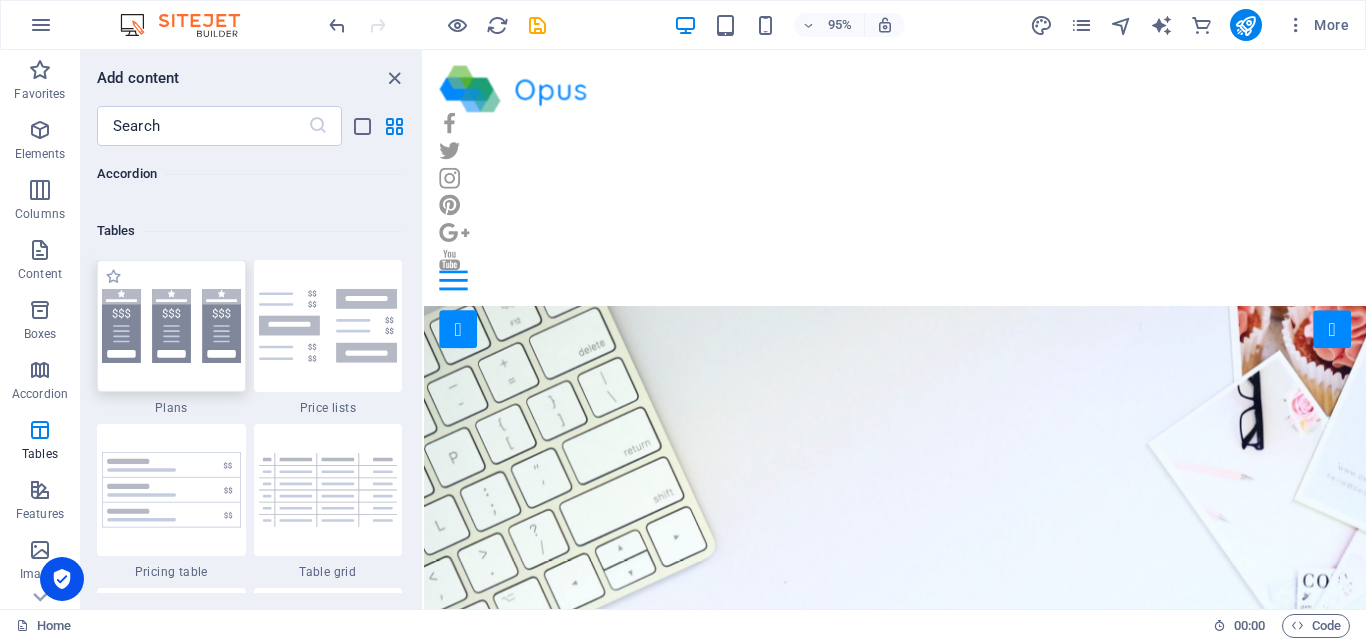 scroll, scrollTop: 6762, scrollLeft: 0, axis: vertical 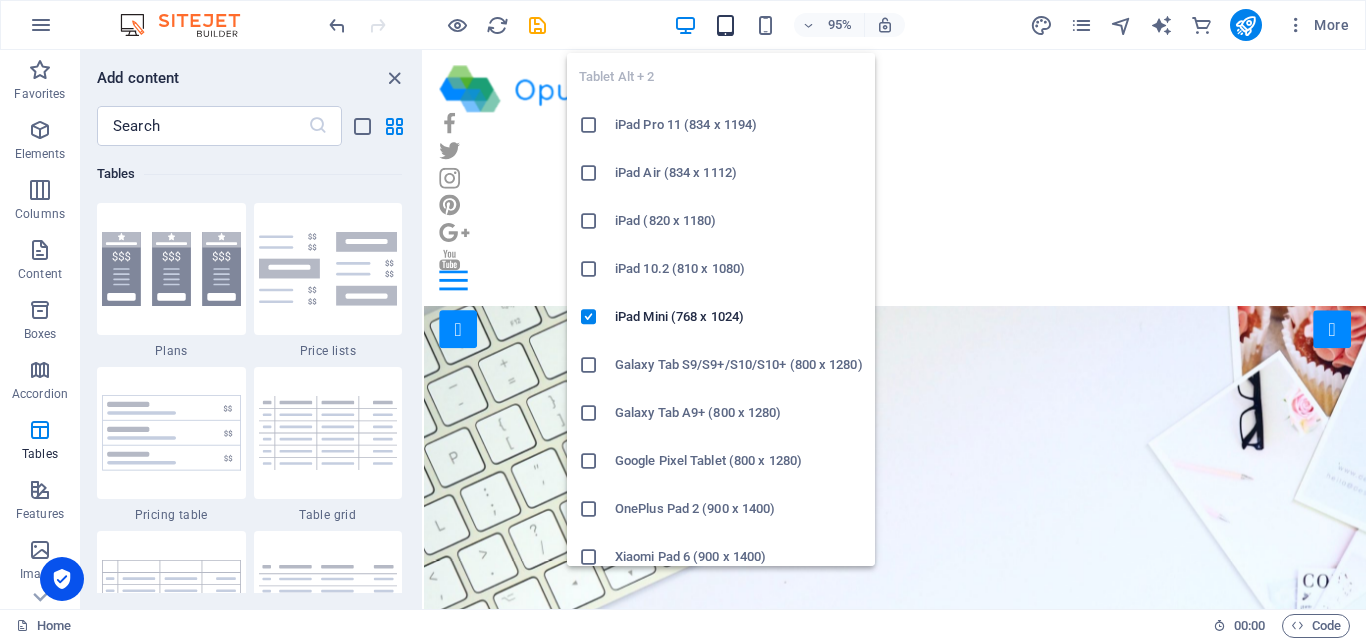 click at bounding box center [725, 25] 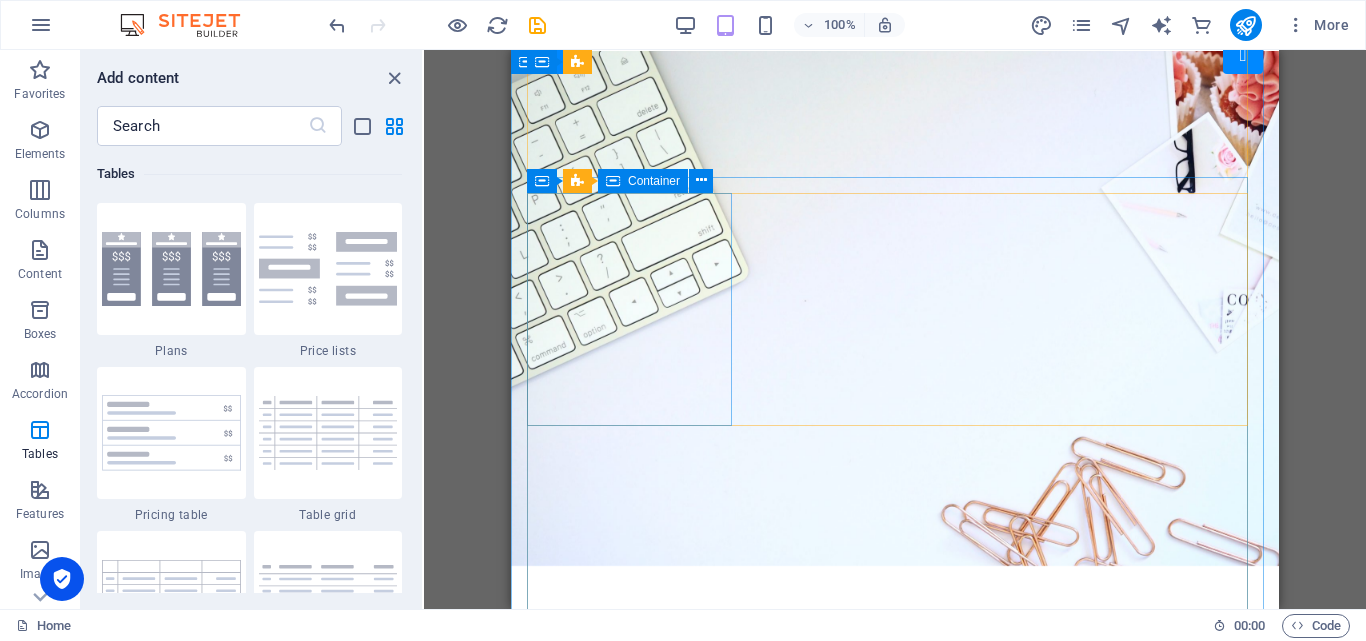 scroll, scrollTop: 0, scrollLeft: 0, axis: both 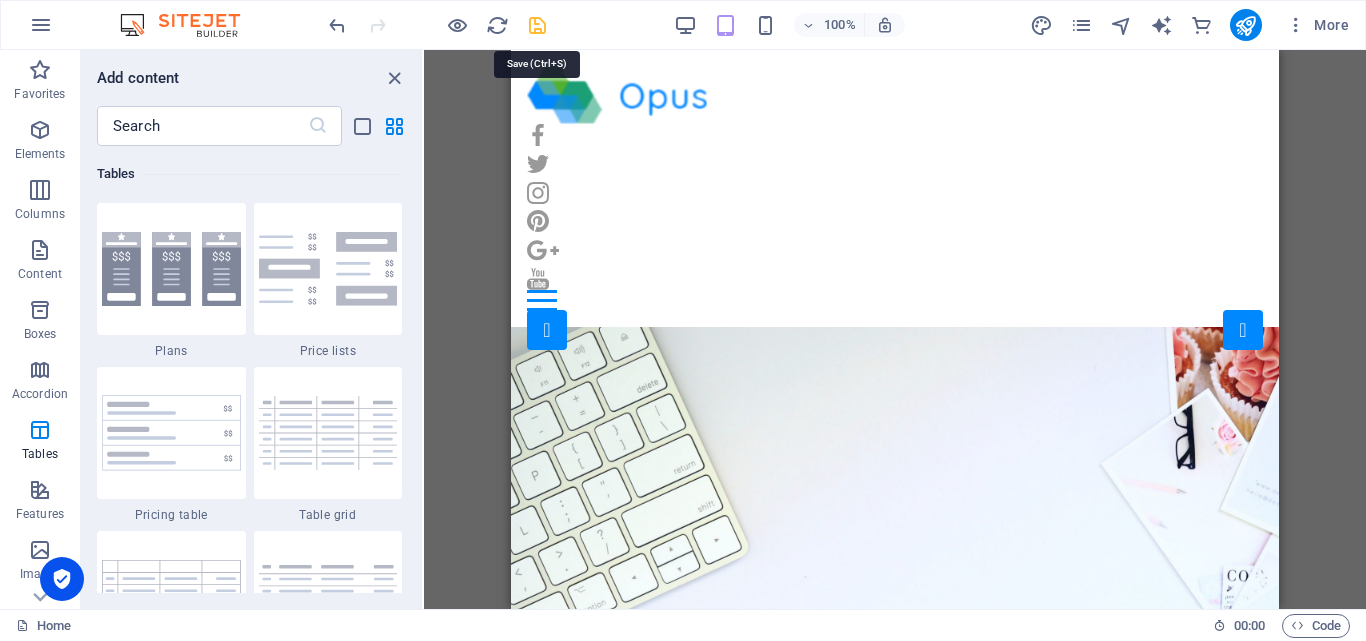 click at bounding box center [537, 25] 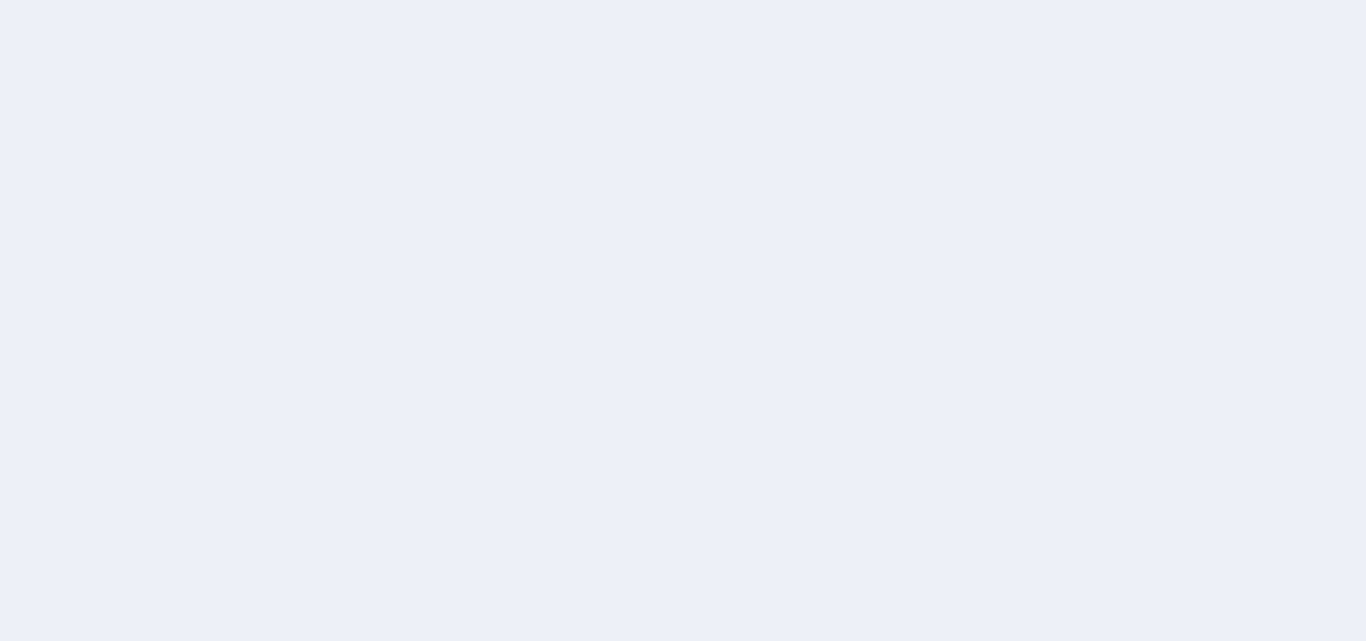 scroll, scrollTop: 0, scrollLeft: 0, axis: both 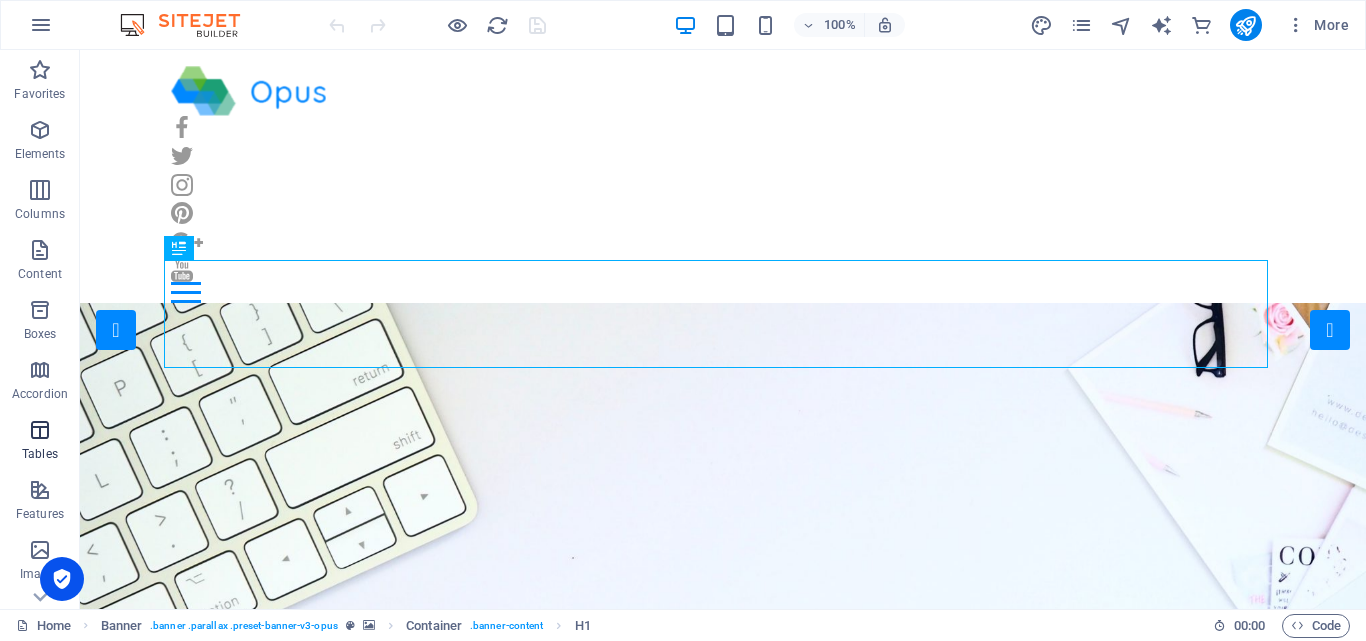 click at bounding box center [40, 430] 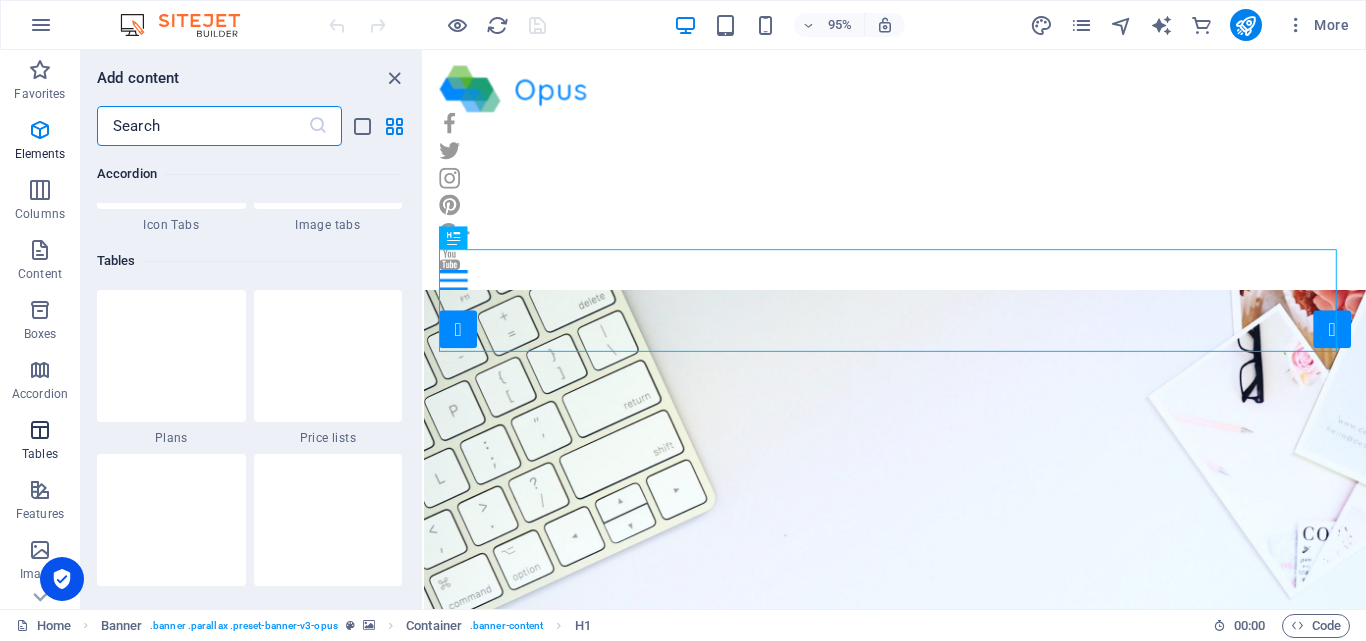 scroll, scrollTop: 6762, scrollLeft: 0, axis: vertical 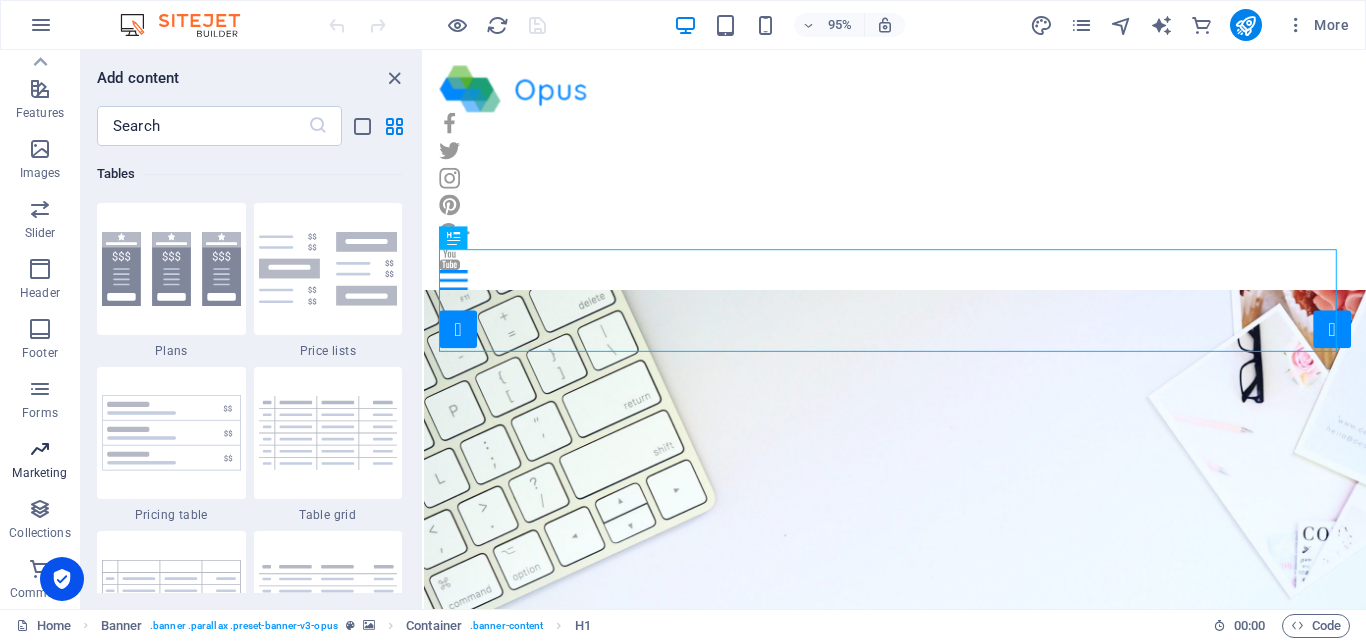click at bounding box center (40, 449) 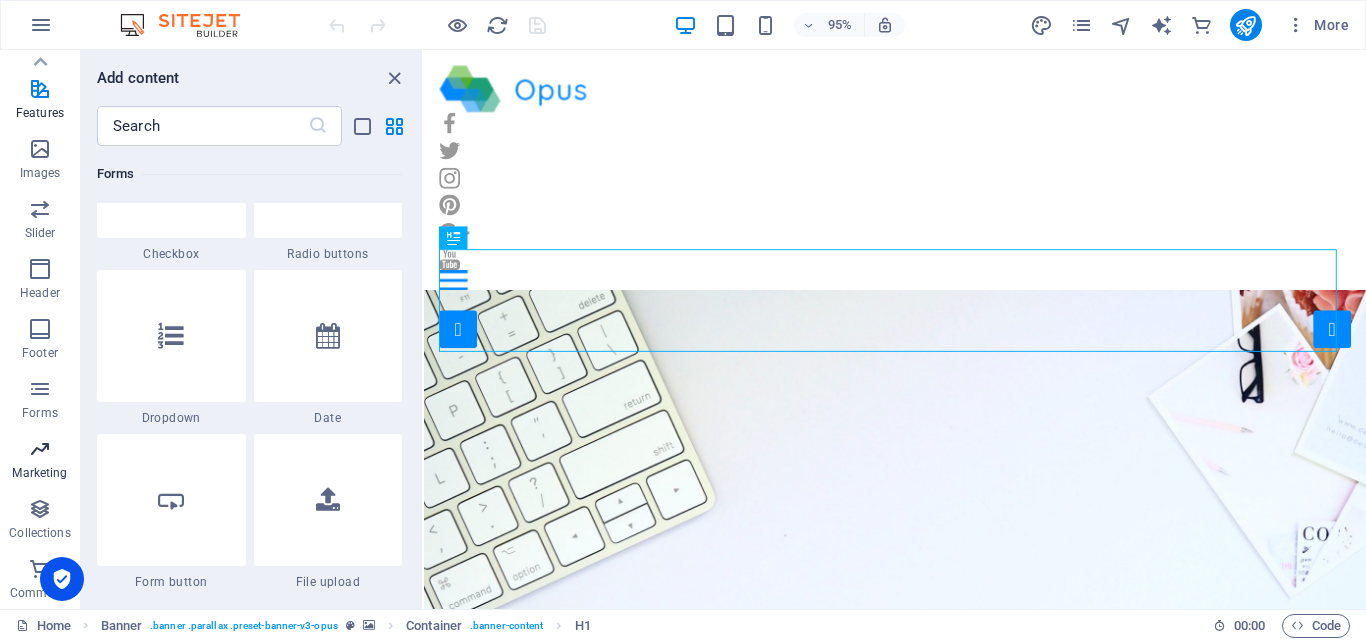 scroll, scrollTop: 16125, scrollLeft: 0, axis: vertical 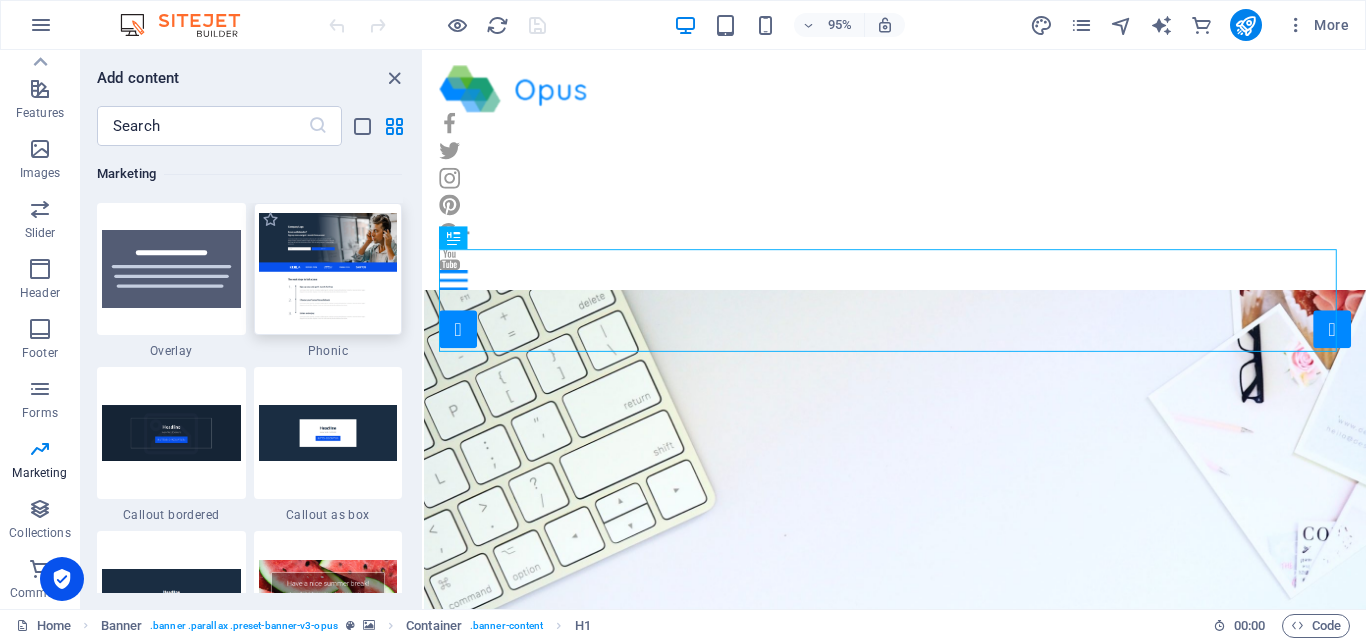 click at bounding box center (328, 268) 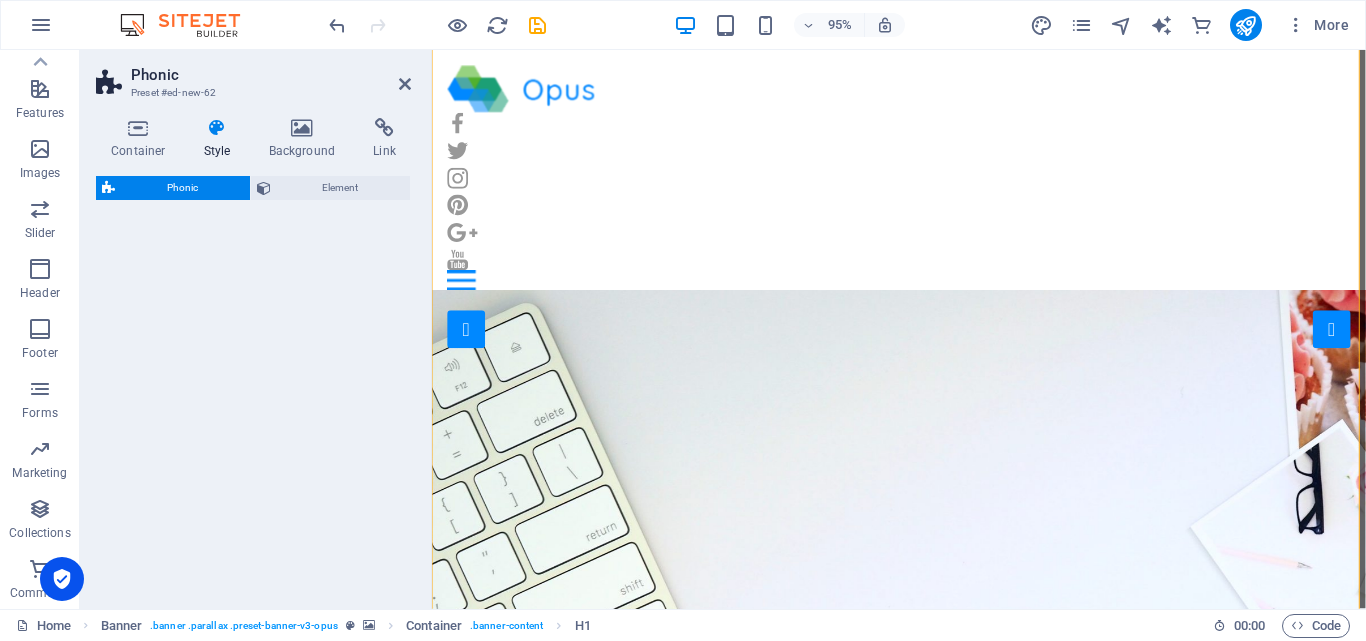 scroll, scrollTop: 1151, scrollLeft: 0, axis: vertical 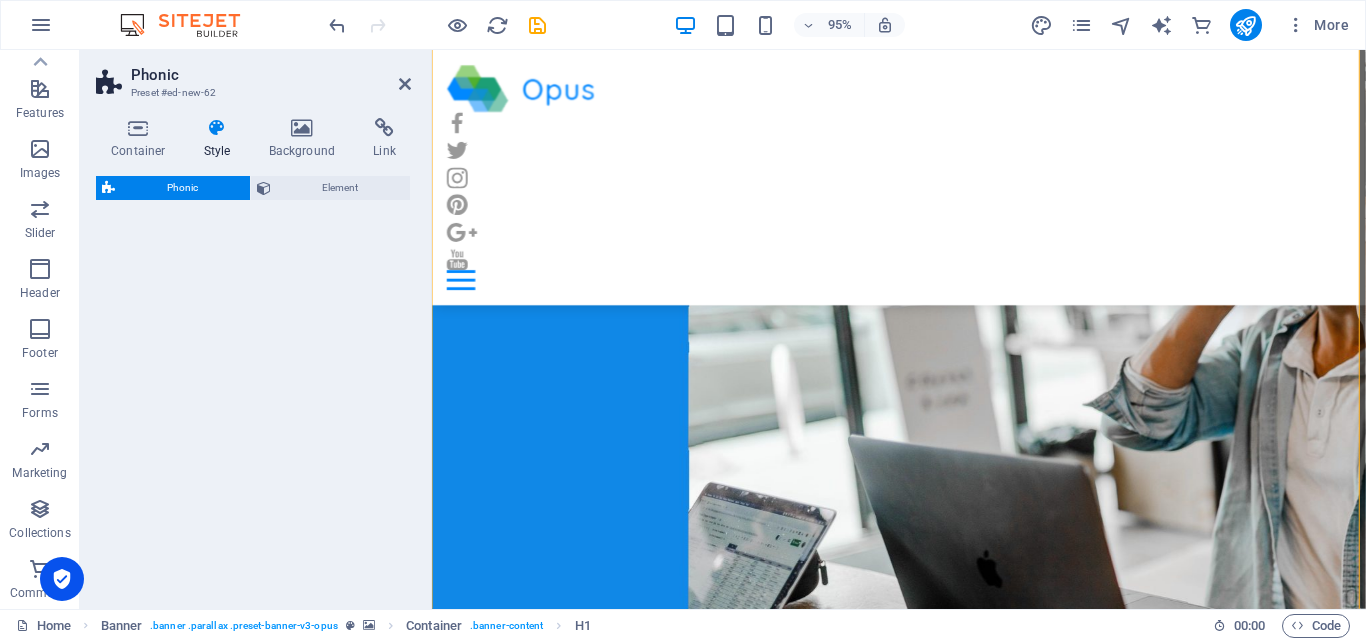select on "%" 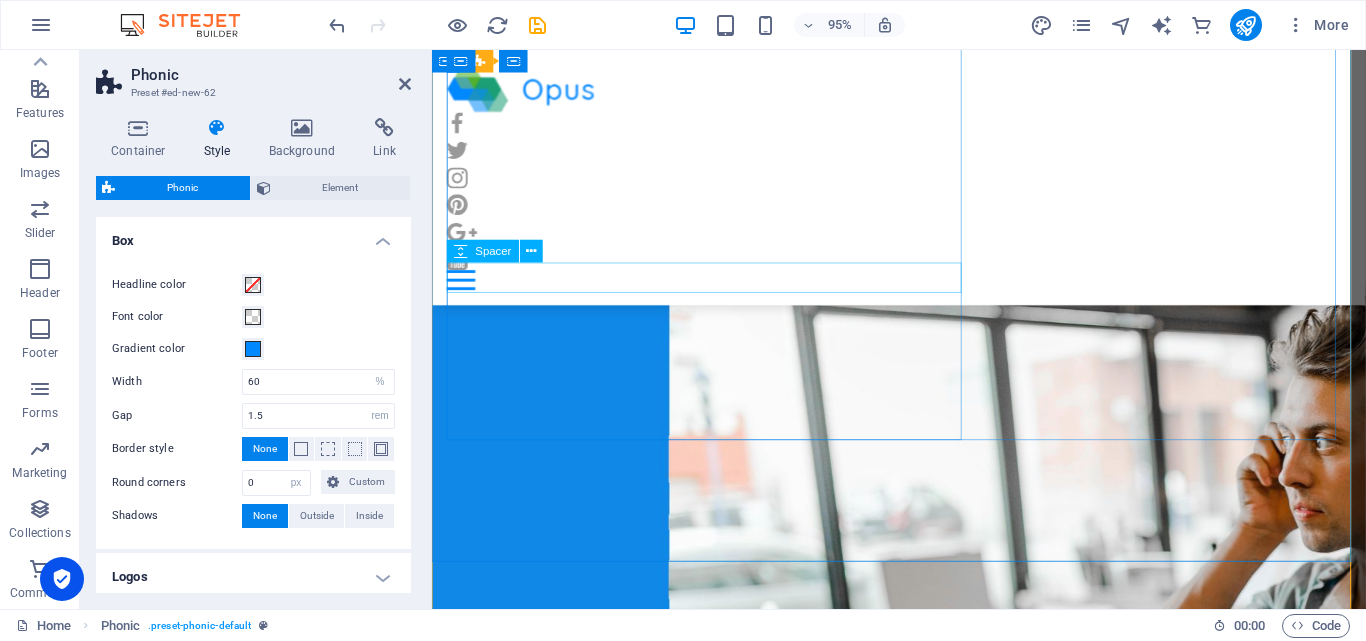 scroll, scrollTop: 756, scrollLeft: 0, axis: vertical 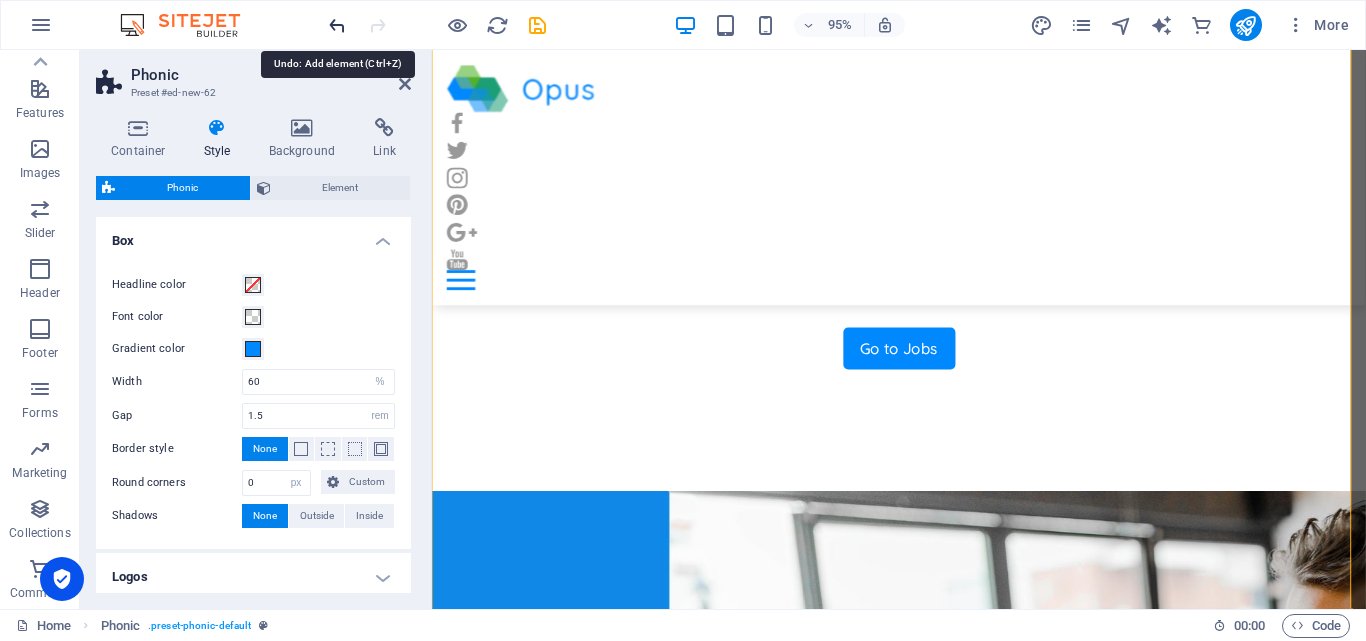 click at bounding box center [337, 25] 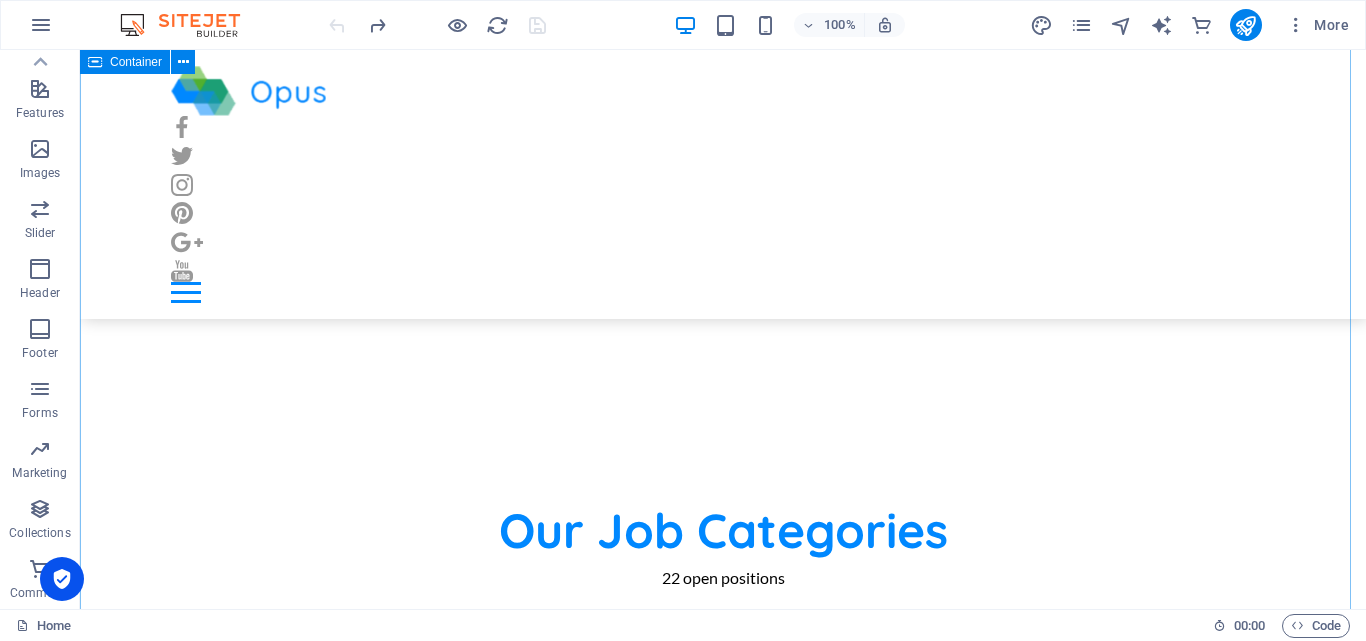 scroll, scrollTop: 1156, scrollLeft: 0, axis: vertical 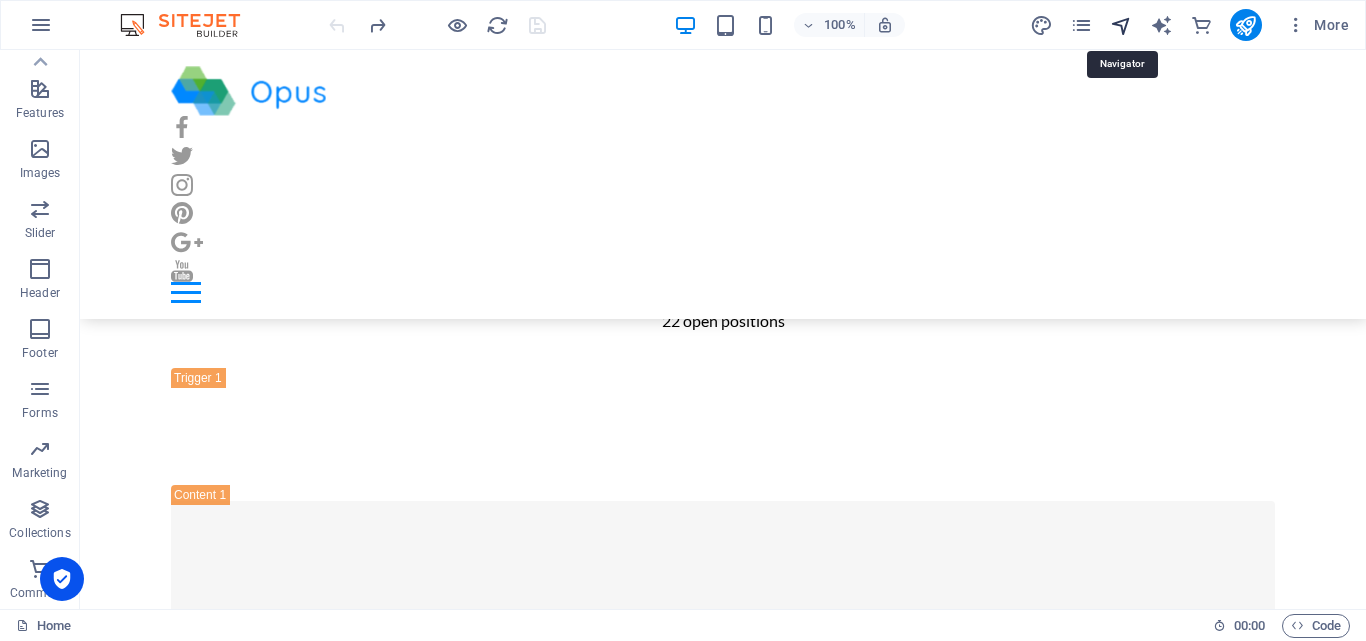 click at bounding box center [1121, 25] 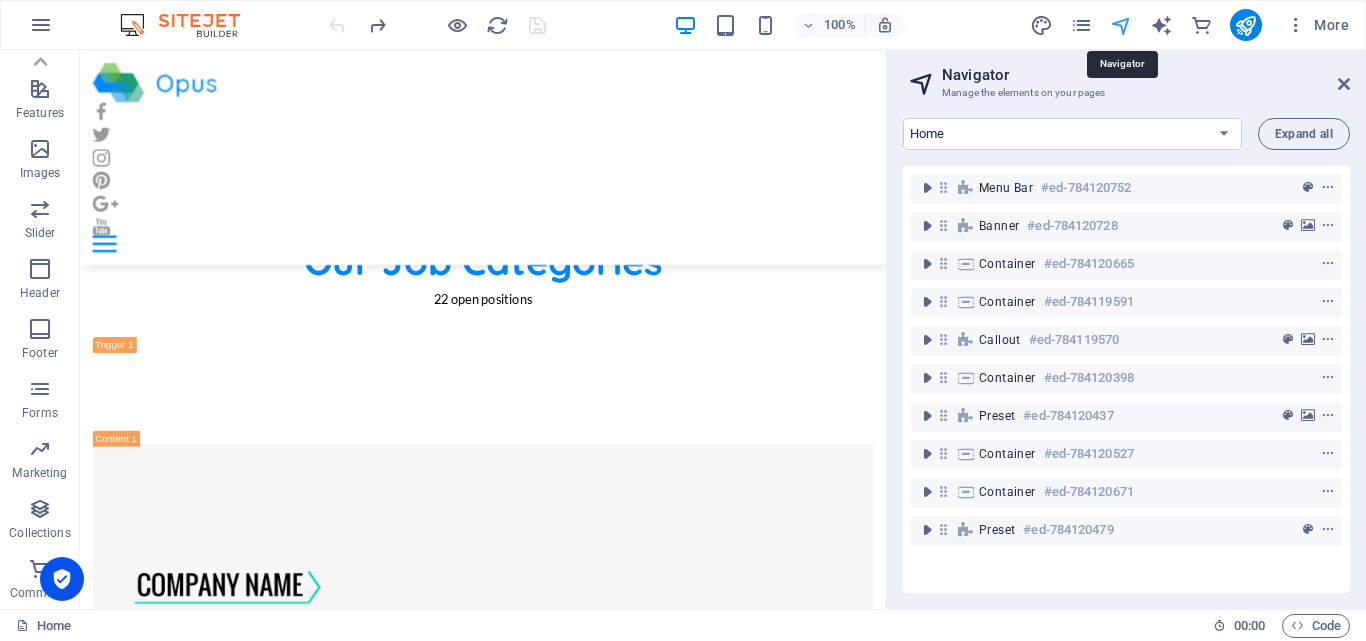 scroll, scrollTop: 1173, scrollLeft: 0, axis: vertical 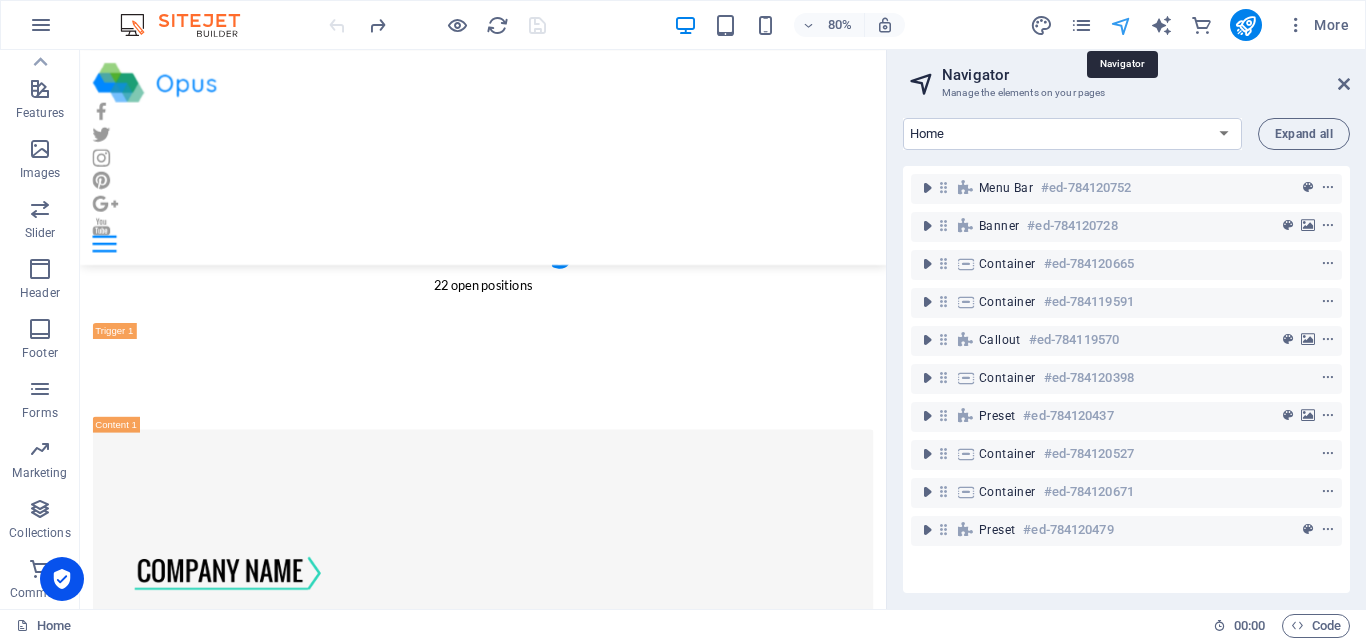 click at bounding box center [1121, 25] 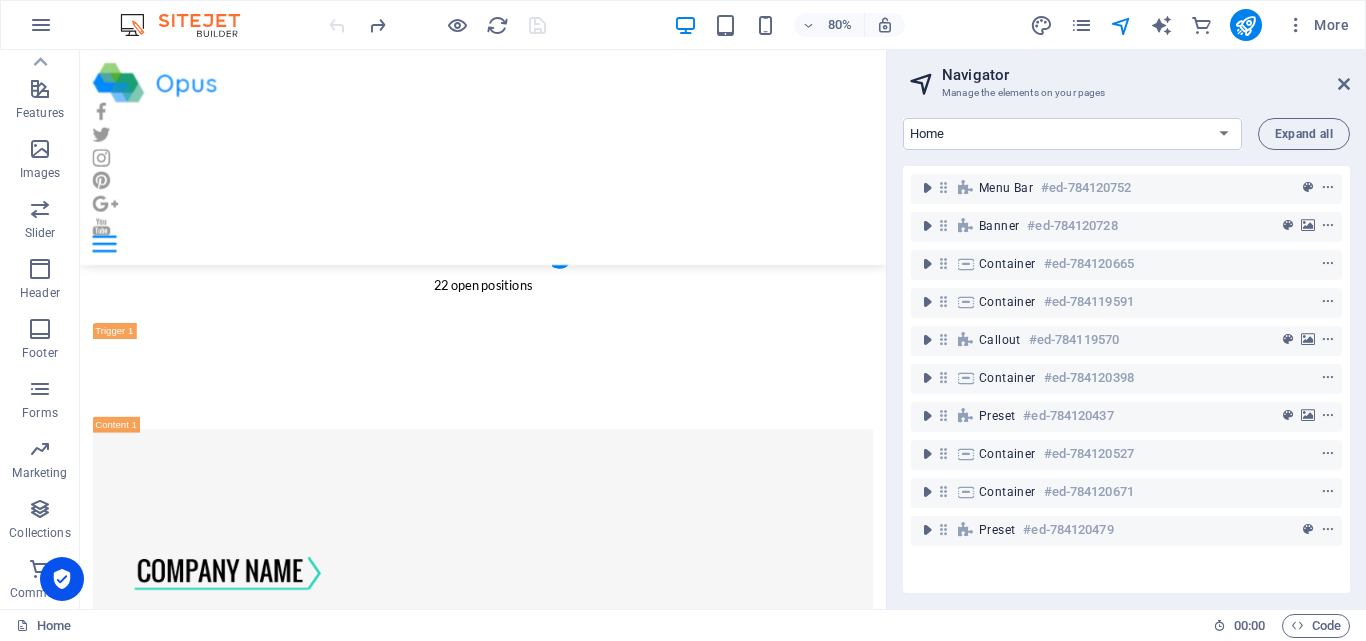 click on "Navigator Manage the elements on your pages" at bounding box center (1128, 76) 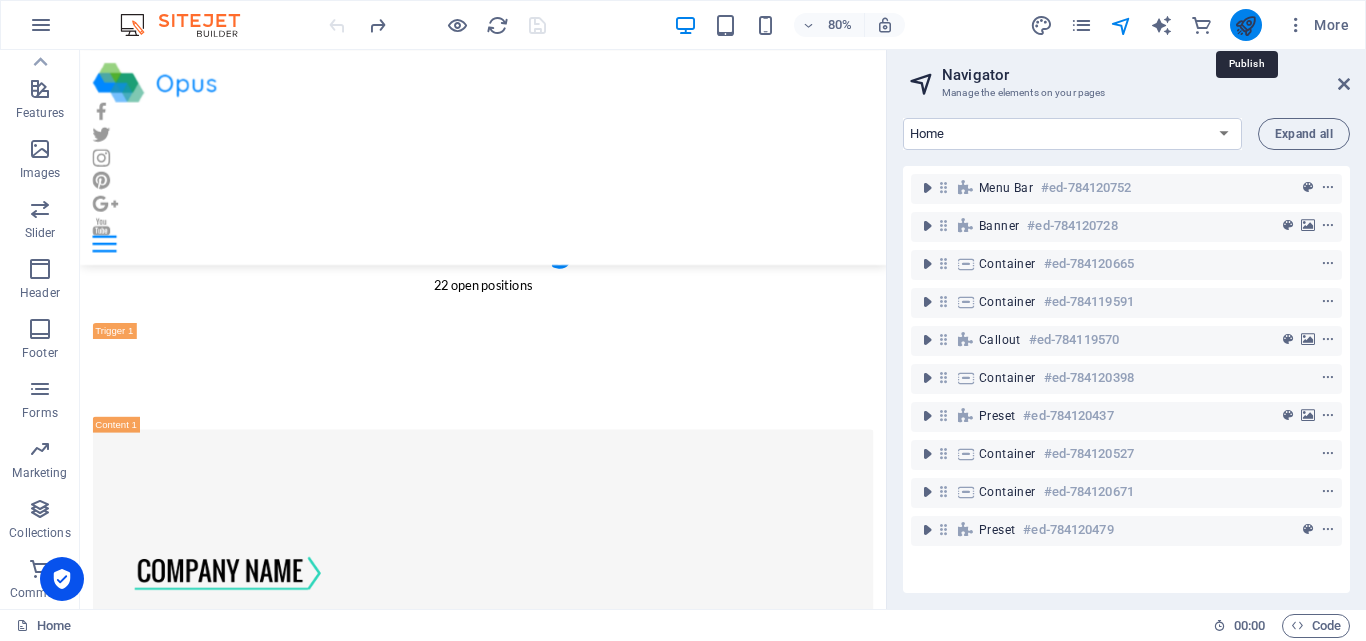 click at bounding box center [1245, 25] 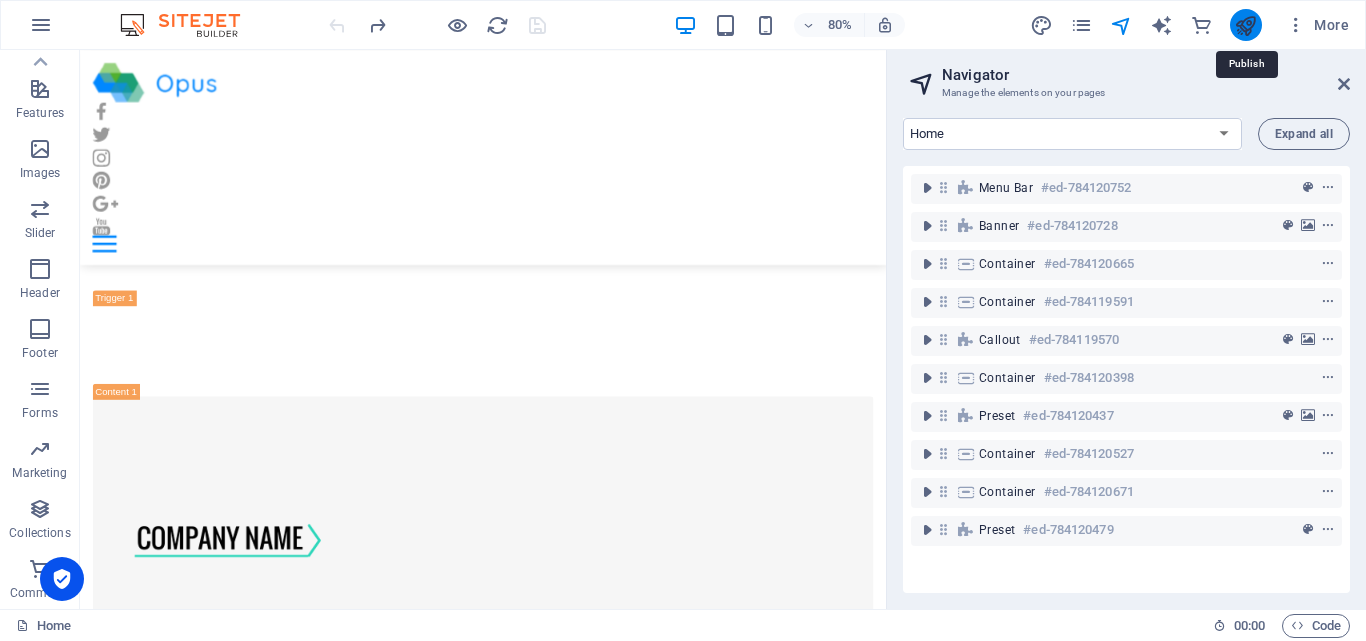 scroll, scrollTop: 1156, scrollLeft: 0, axis: vertical 